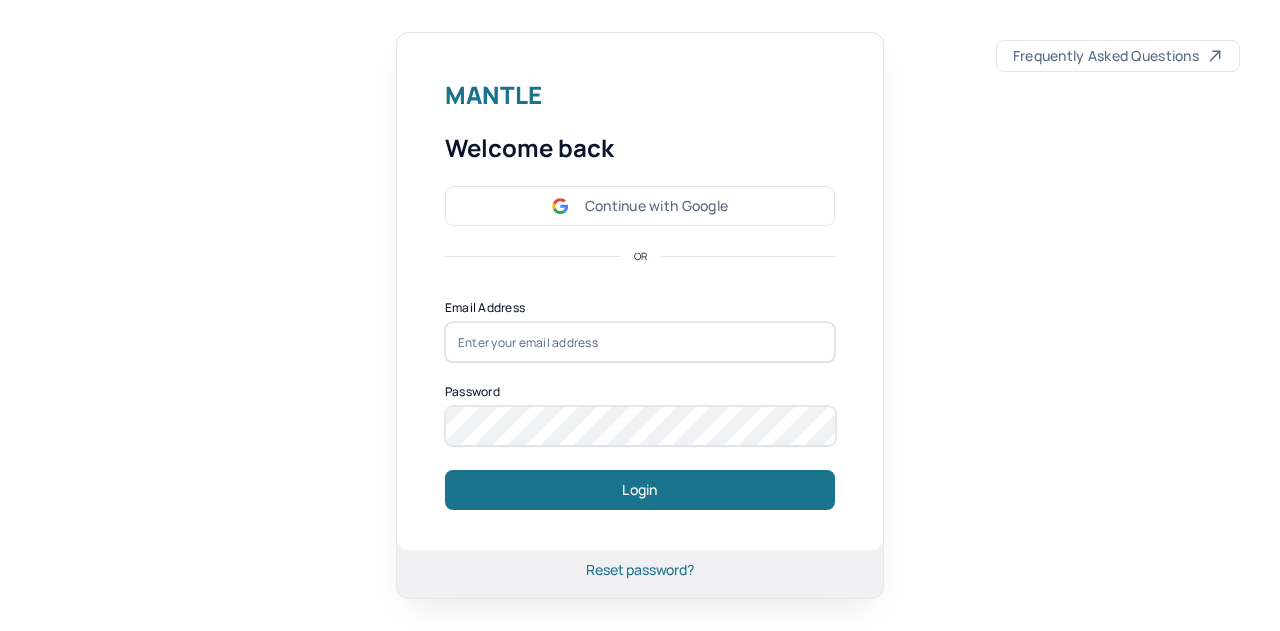 scroll, scrollTop: 0, scrollLeft: 0, axis: both 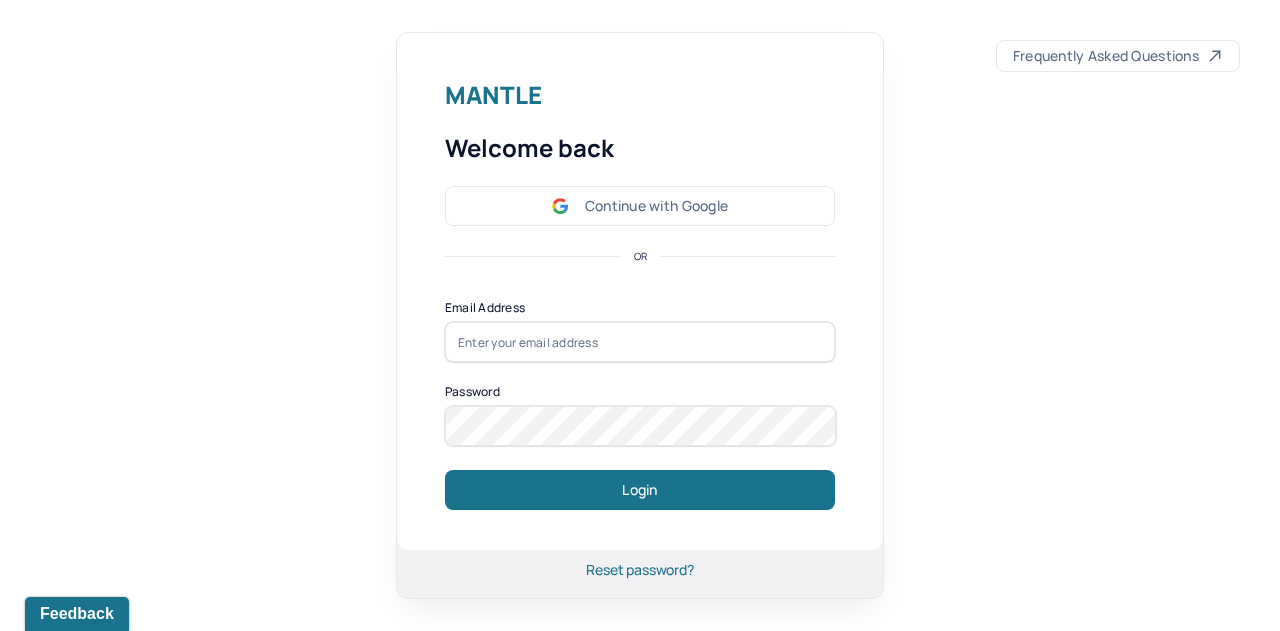 click on "Continue with Google" at bounding box center [640, 206] 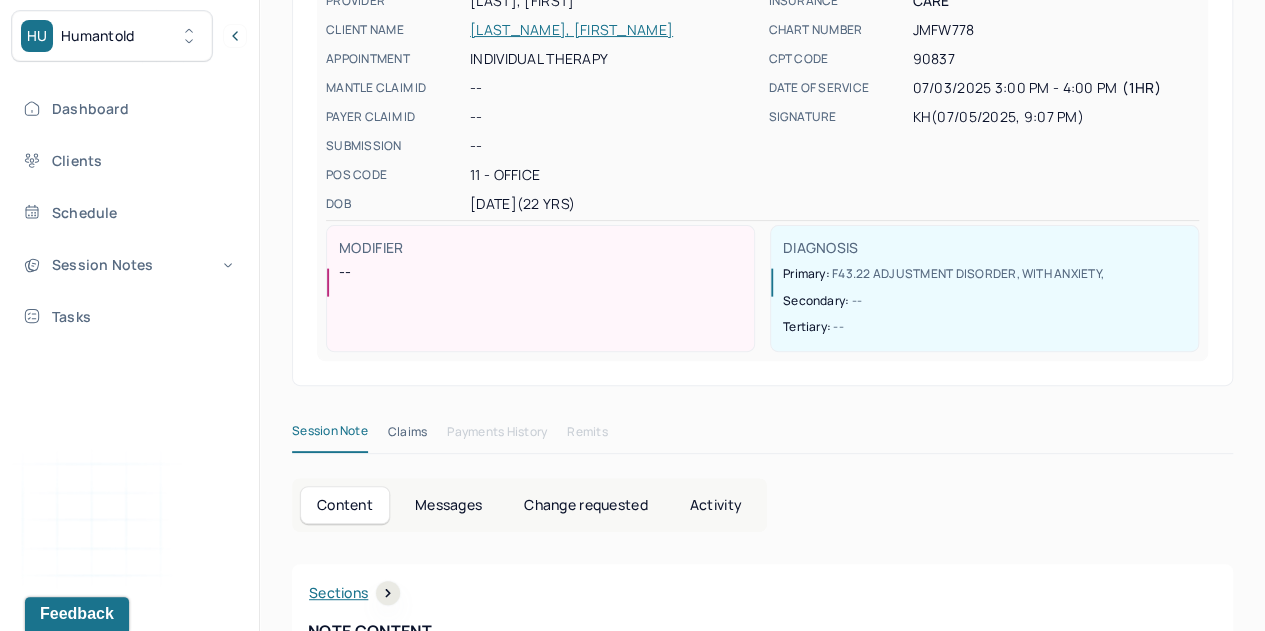 scroll, scrollTop: 0, scrollLeft: 0, axis: both 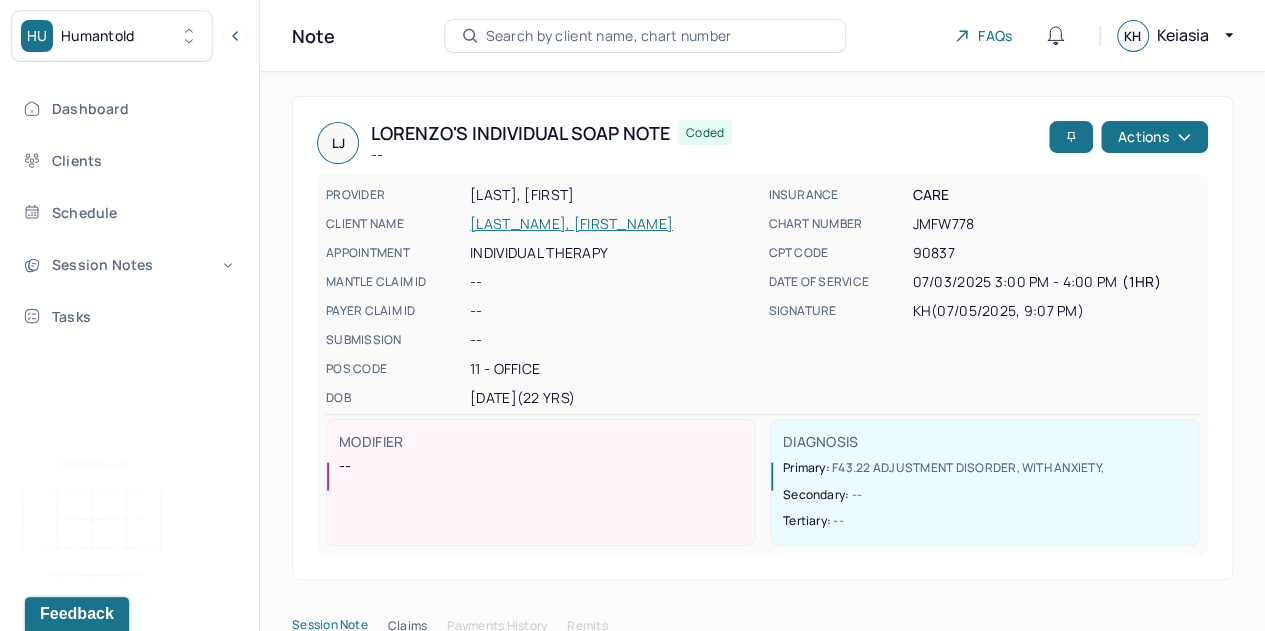 click on "Dashboard" at bounding box center (128, 108) 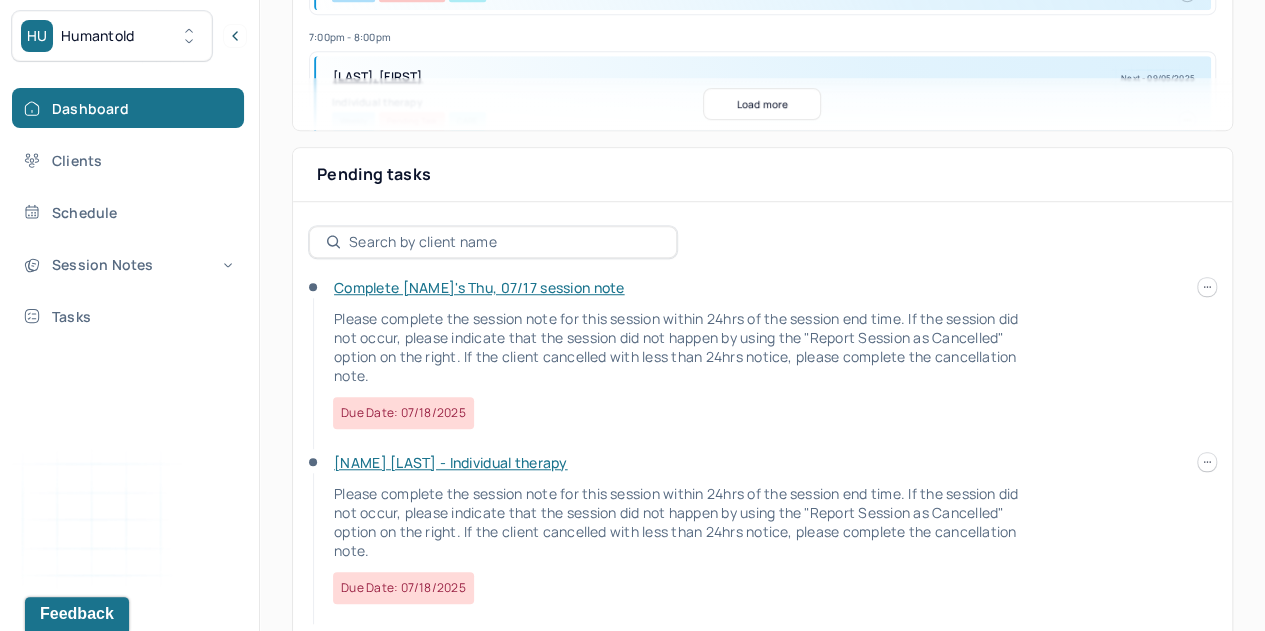 scroll, scrollTop: 642, scrollLeft: 0, axis: vertical 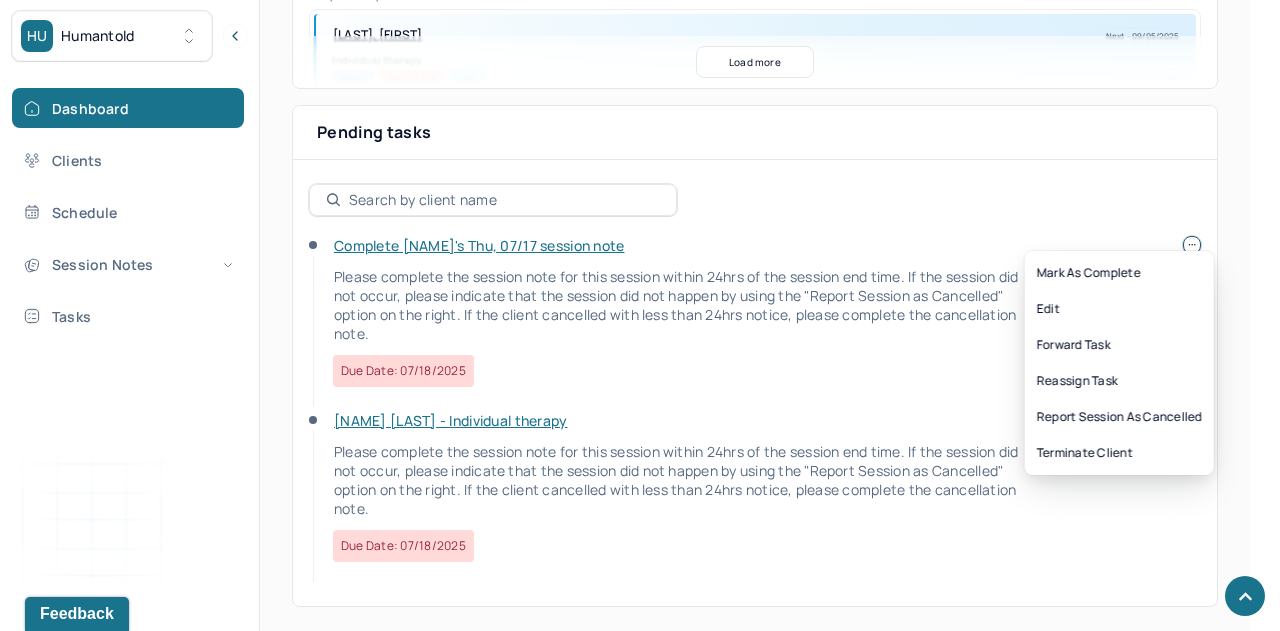 click on "HU Humantold Dashboard Clients Schedule Session Notes Tasks KH Keiasia Holeman provider Logout Search by client name, chart number FAQs KH Keiasia Let’s get you started 🚀 You can manage your caseload and availability here this week SESSIONS SCHEDULED 5 COMPLETED NOTES 0 LATE NOTES 0 My Schedule View caseload 2:00pm - 3:00pm BOYLE, MOLLY Next - 07/24/2025 Individual therapy Weekly Pending Task CARE 7:00pm - 8:00pm ROBERTSON, SHAKIAH Next - 09/05/2025 Individual therapy Weekly Pending Task CARE 3:00pm - 4:00pm HAFNER, PAUL Next - 09/05/2025 Individual therapy Weekly Pending Task CARE 3:00pm - 4:00pm CAMPBELL, VERONICA Next - 09/10/2025 Individual therapy Bi-Weekly Pending Task CARE 3:00pm - 4:00pm JOHNSON, LORENZO Next - 10/03/2025 Individual therapy Bi-Weekly Pending Task CARE 4:00pm - 5:00pm YUEN, AYITA Next - 10/03/2025 Individual therapy Weekly CARE 5:00pm - 6:00pm HUNTER, JARETT Next - 10/08/2025 Weekly CARE" at bounding box center (625, -2) 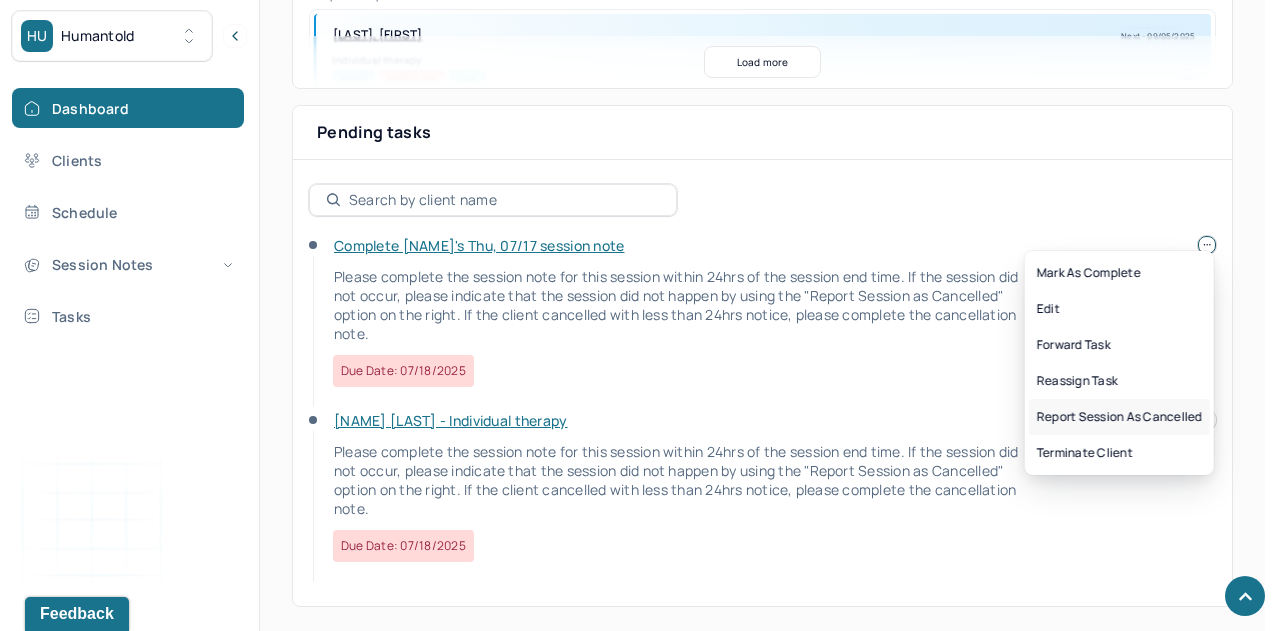 click on "Report session as cancelled" at bounding box center (1119, 417) 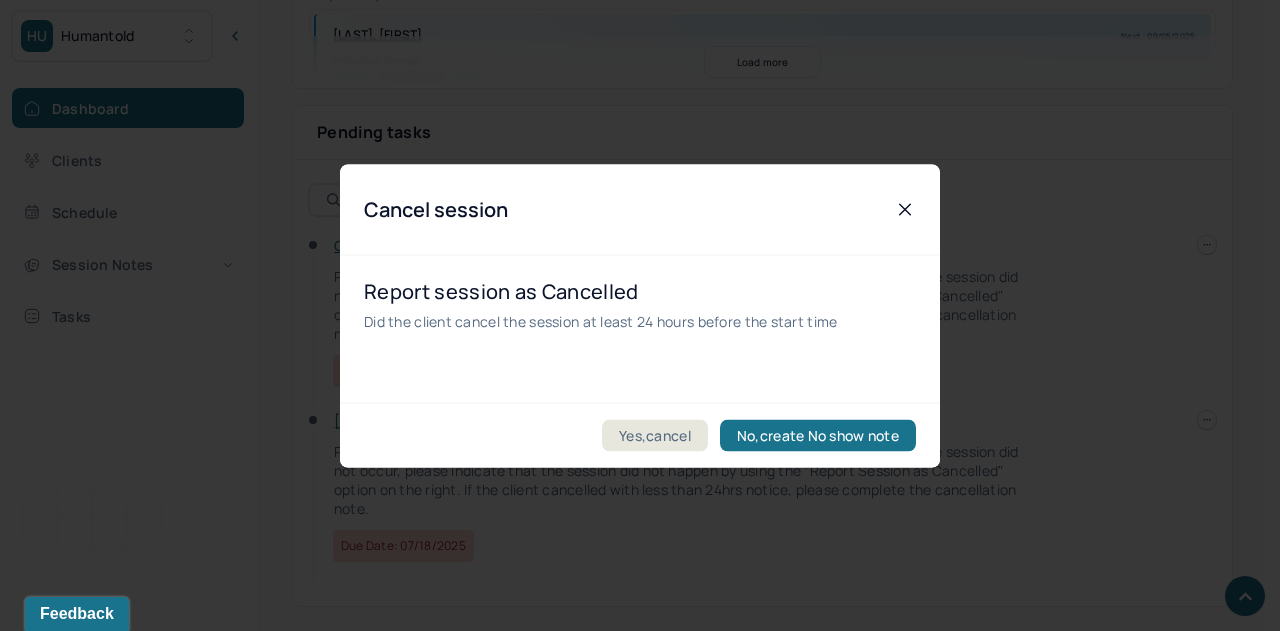 click on "Yes,cancel" at bounding box center (655, 435) 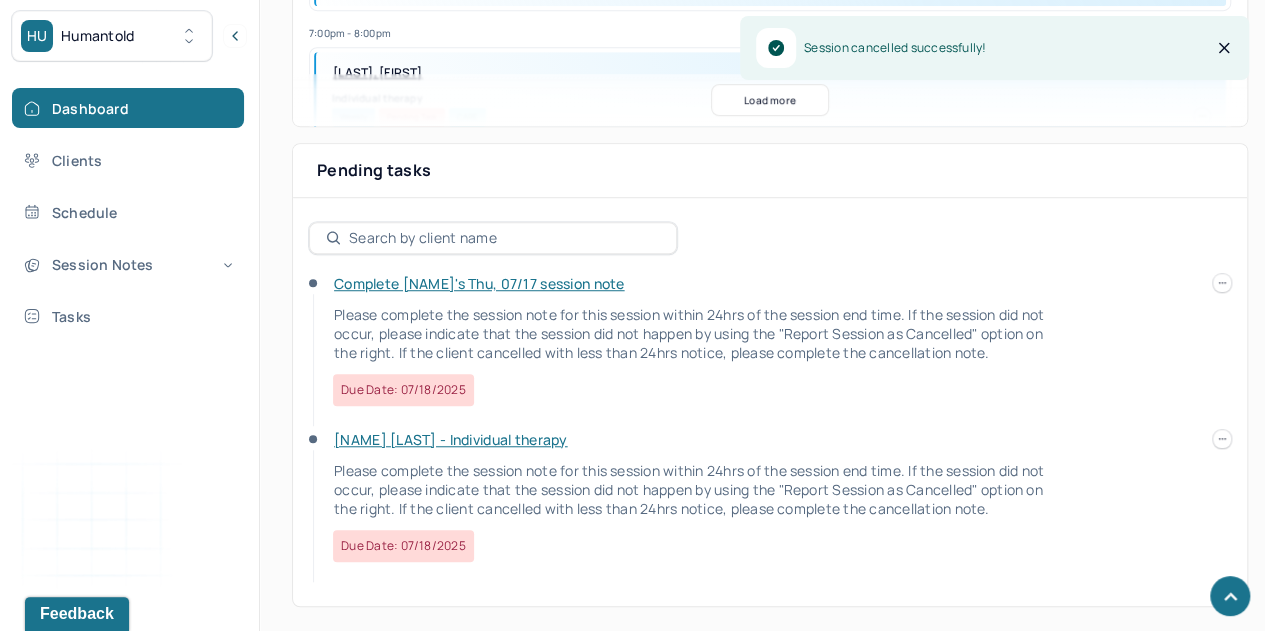 scroll, scrollTop: 469, scrollLeft: 0, axis: vertical 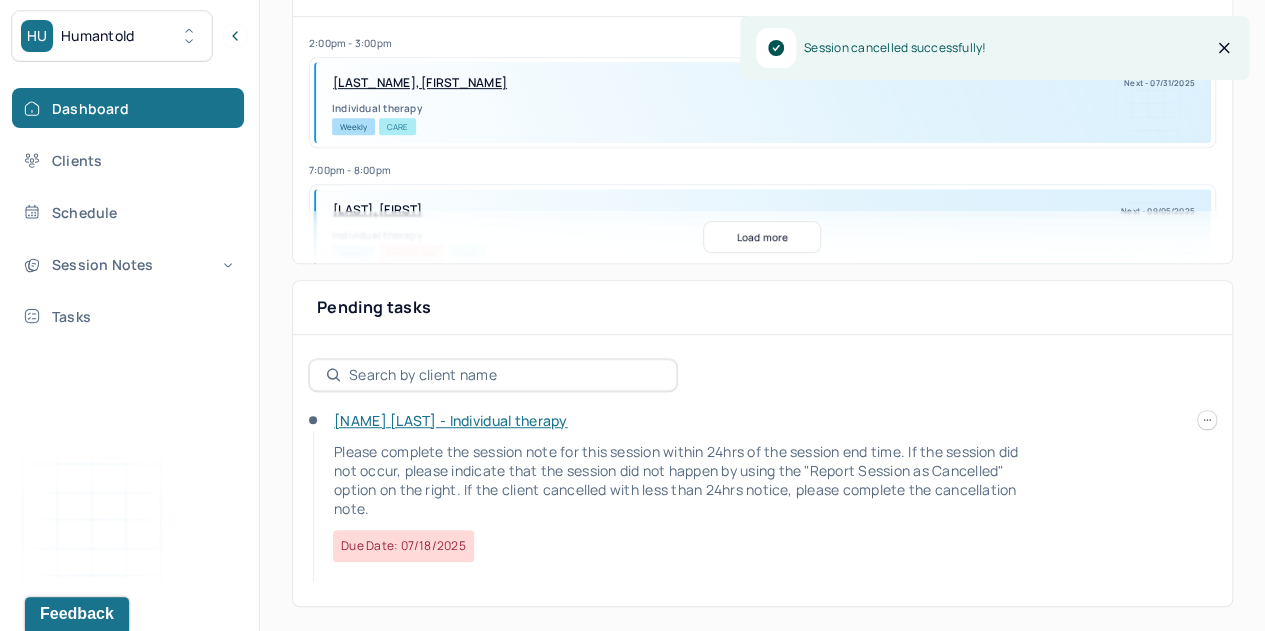 click on "[NAME] [LAST] - Individual therapy" at bounding box center [451, 420] 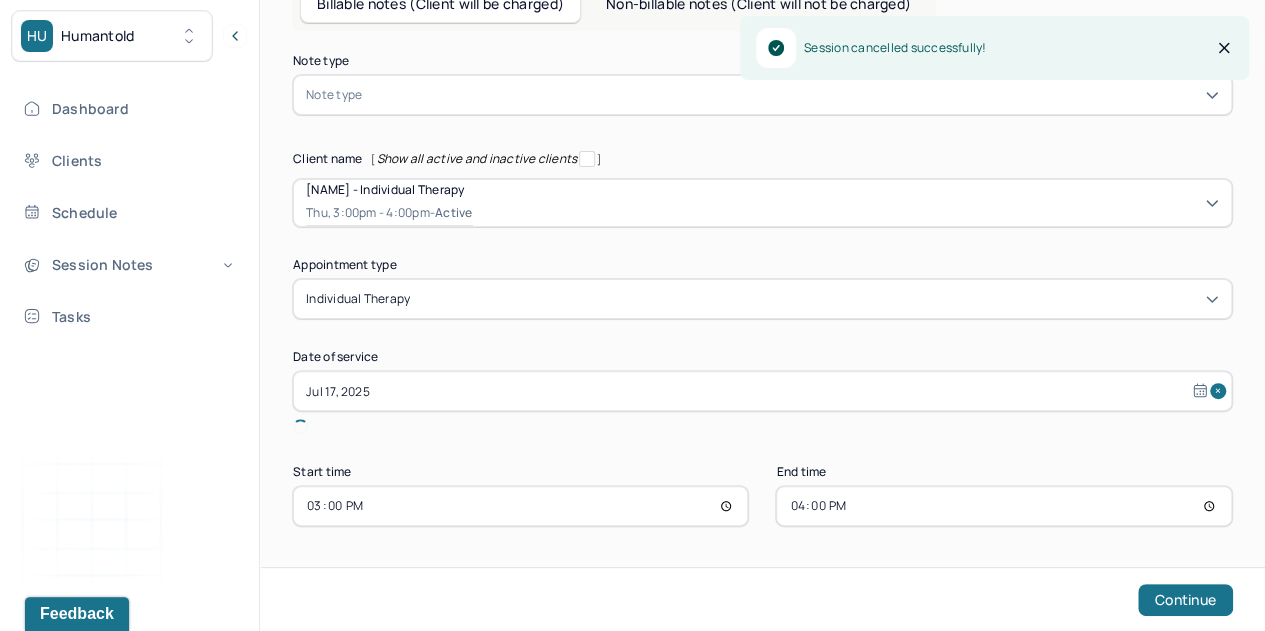 scroll, scrollTop: 96, scrollLeft: 0, axis: vertical 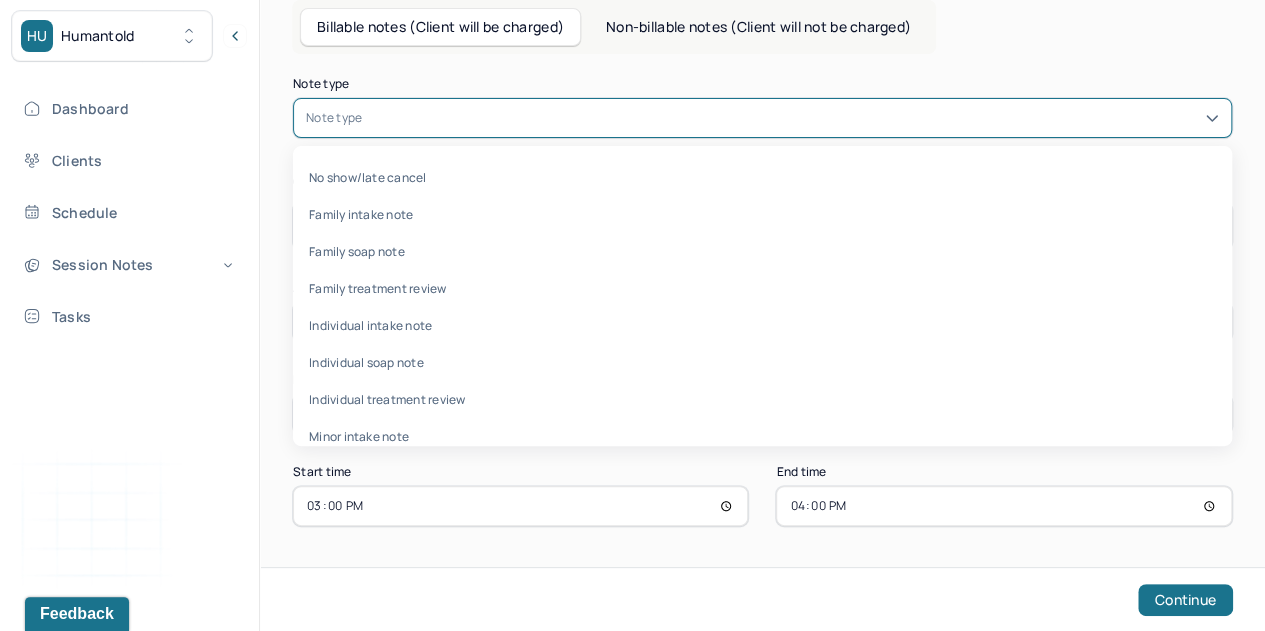 click on "Note type" at bounding box center (762, 118) 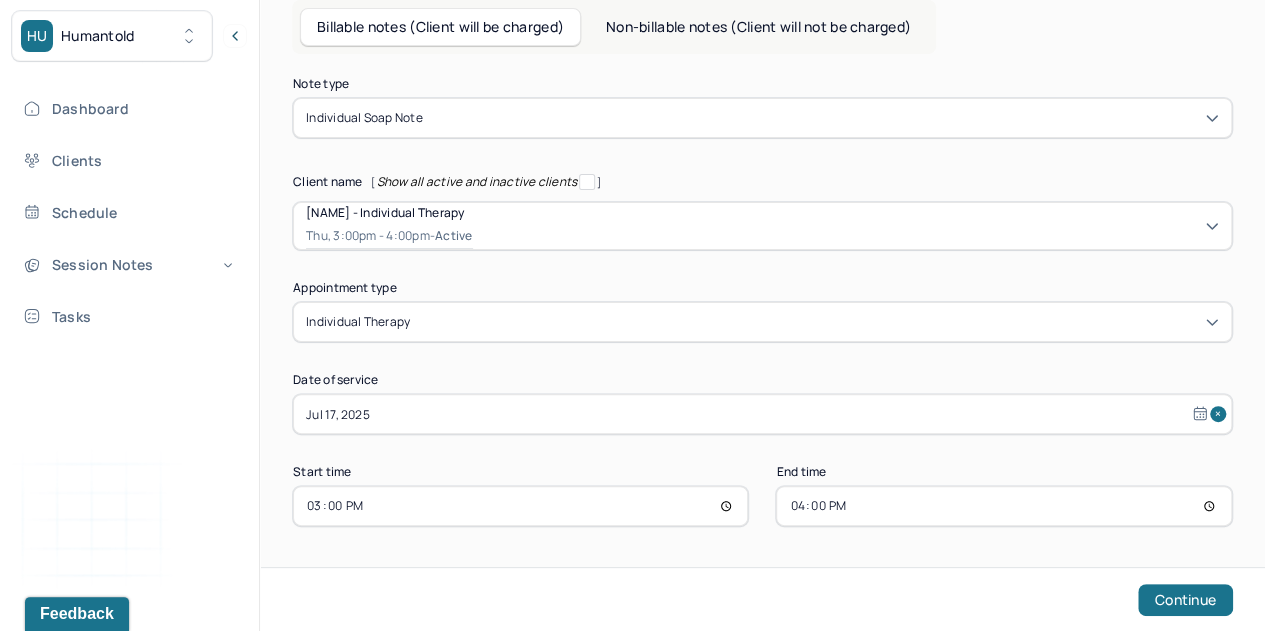 click on "Continue" at bounding box center [1185, 600] 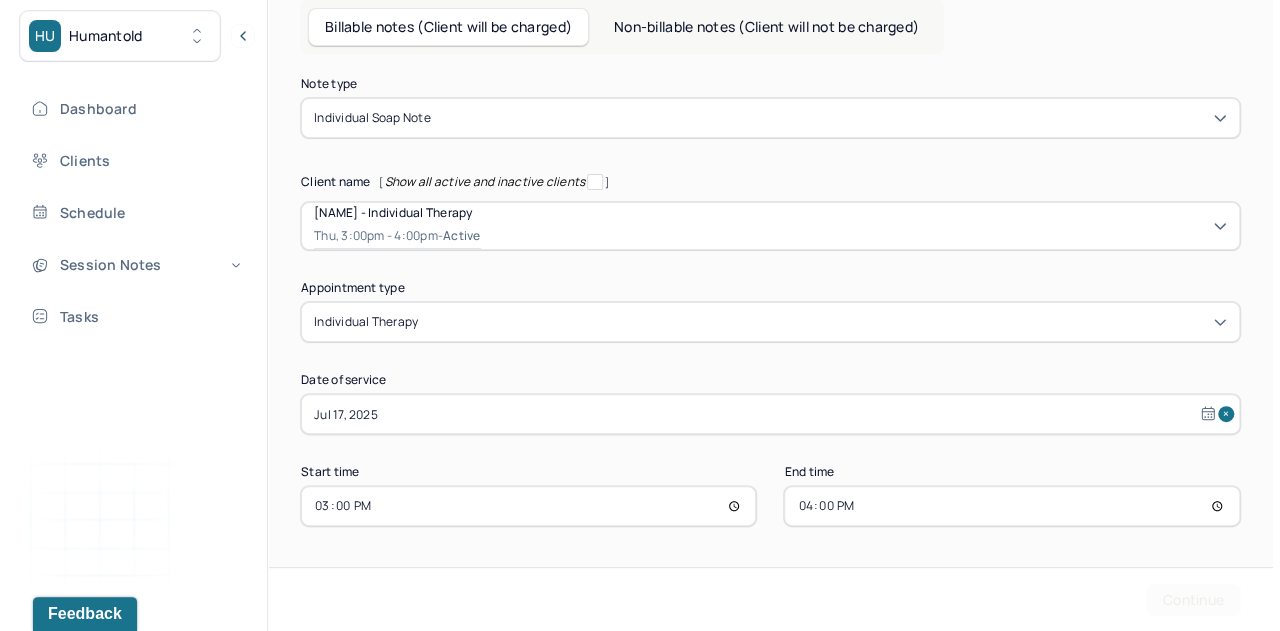 scroll, scrollTop: 0, scrollLeft: 0, axis: both 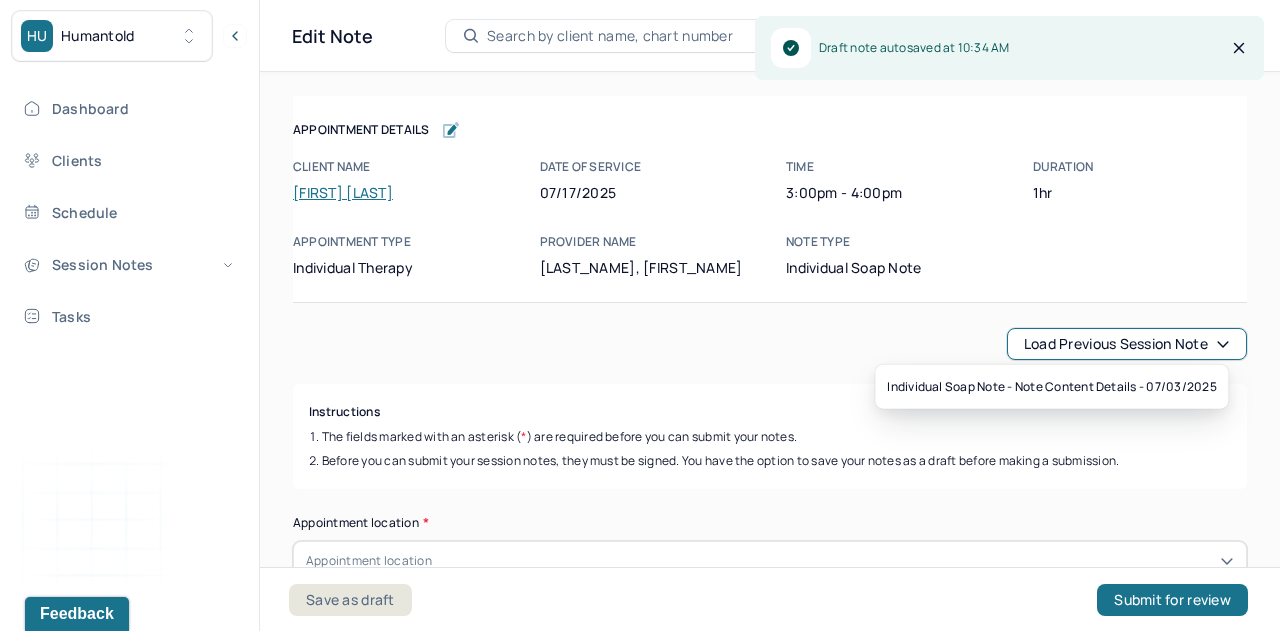 click on "Load previous session note" at bounding box center [1127, 344] 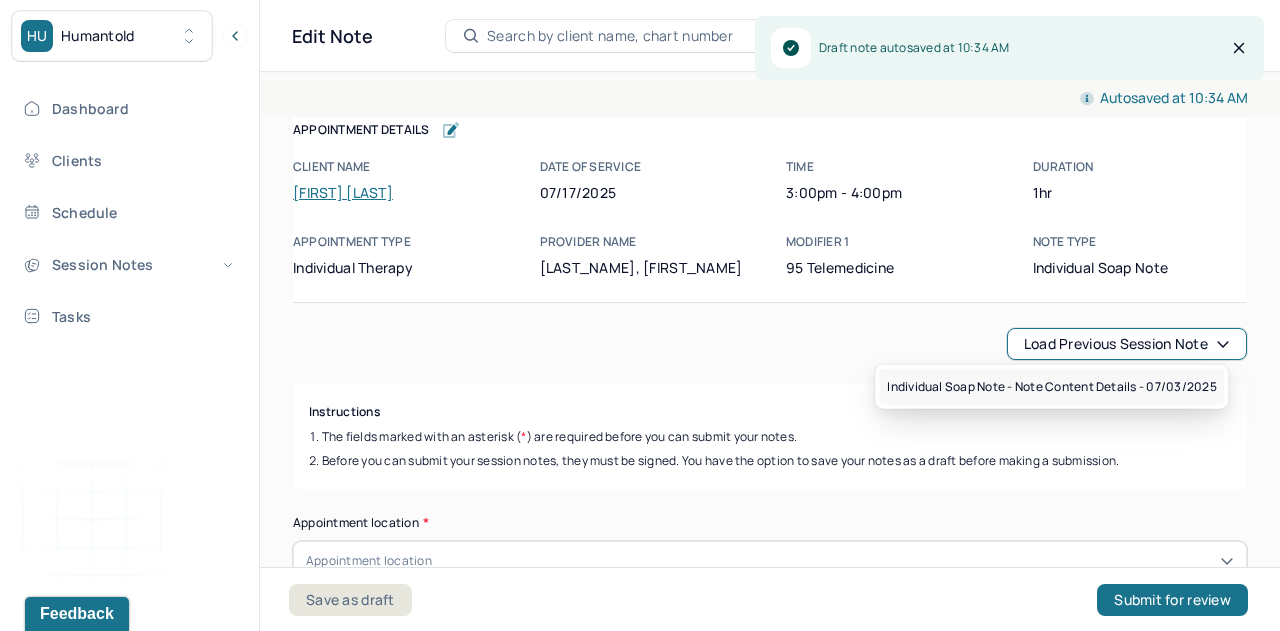 click on "Individual soap note   - Note content Details -   07/03/2025" at bounding box center (1051, 387) 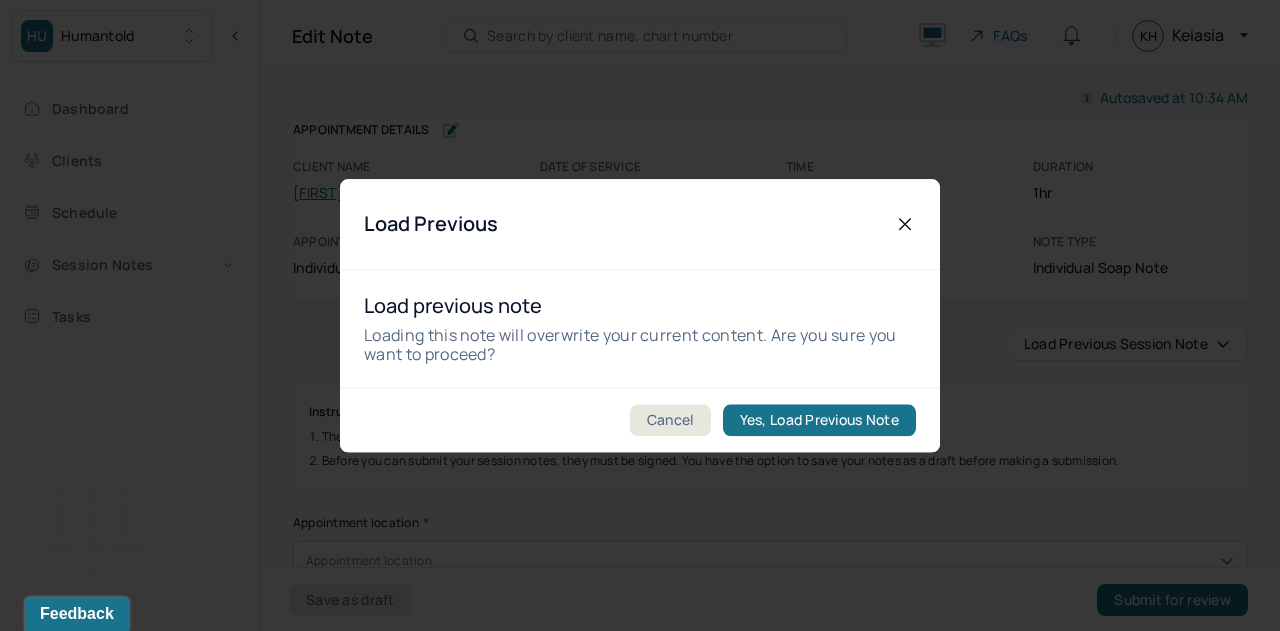 click on "Yes, Load Previous Note" at bounding box center (819, 420) 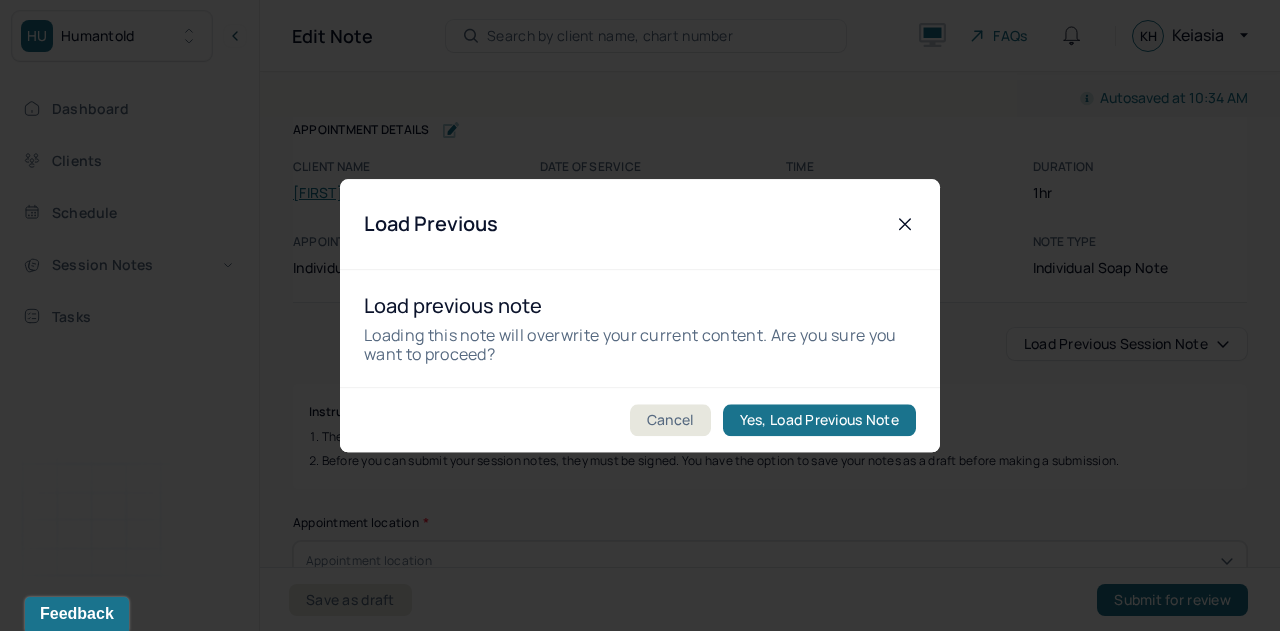 type on "07/18/2025" 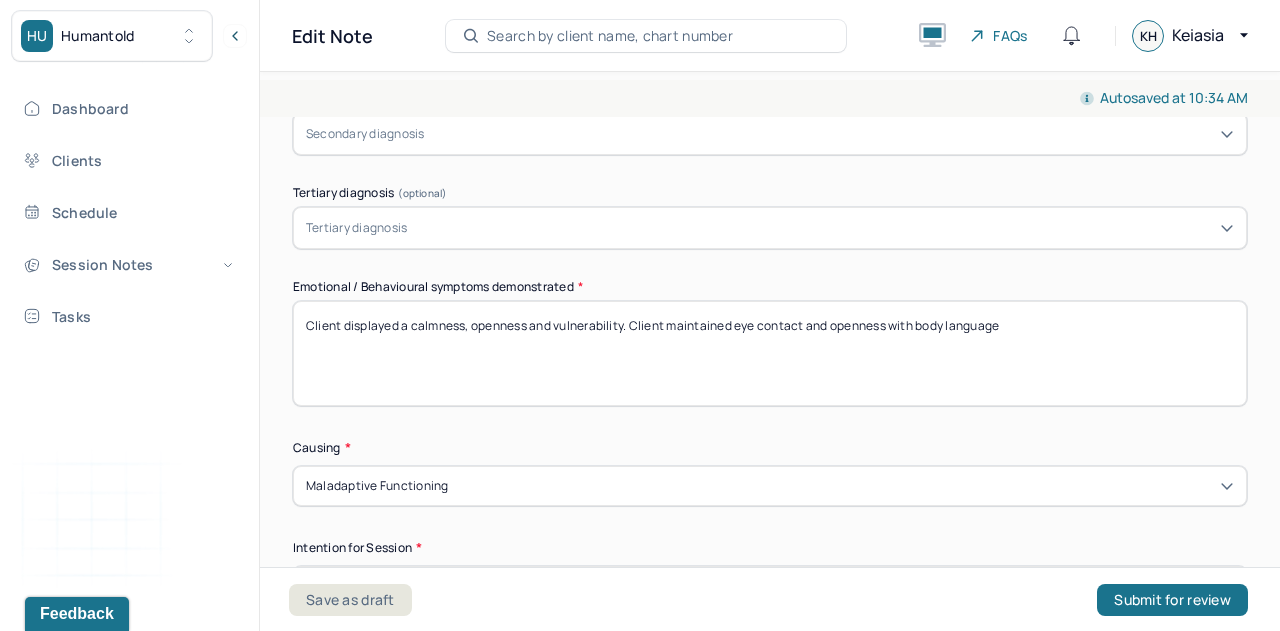 scroll, scrollTop: 623, scrollLeft: 0, axis: vertical 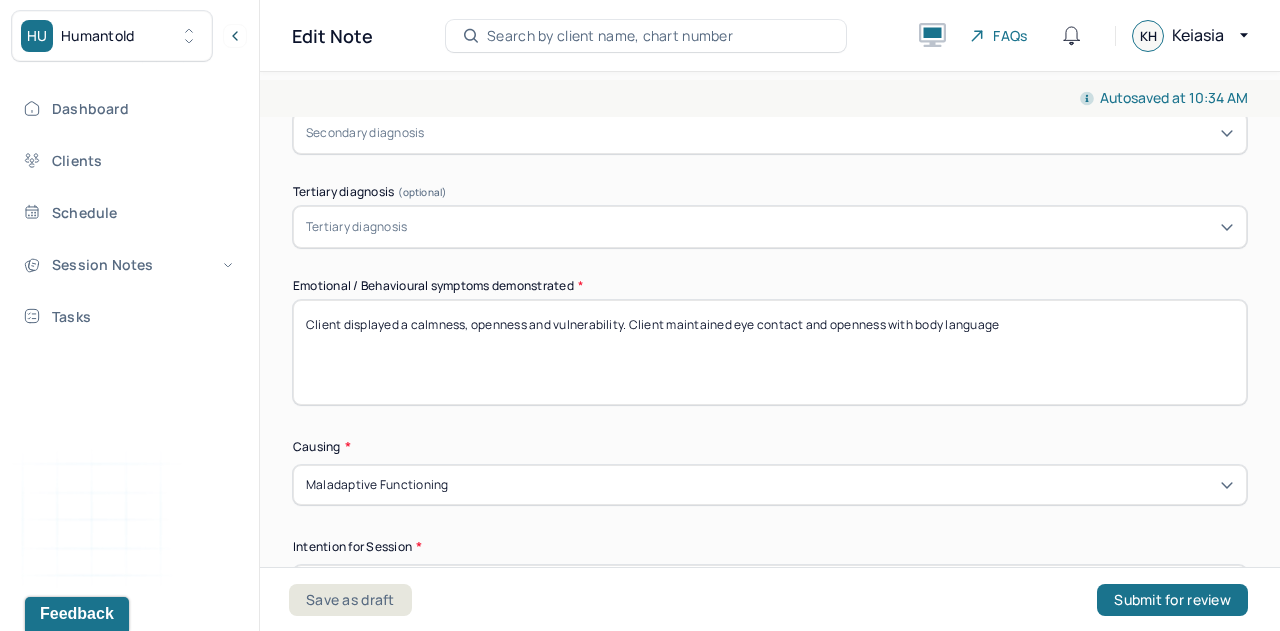 drag, startPoint x: 412, startPoint y: 324, endPoint x: 1052, endPoint y: 407, distance: 645.3596 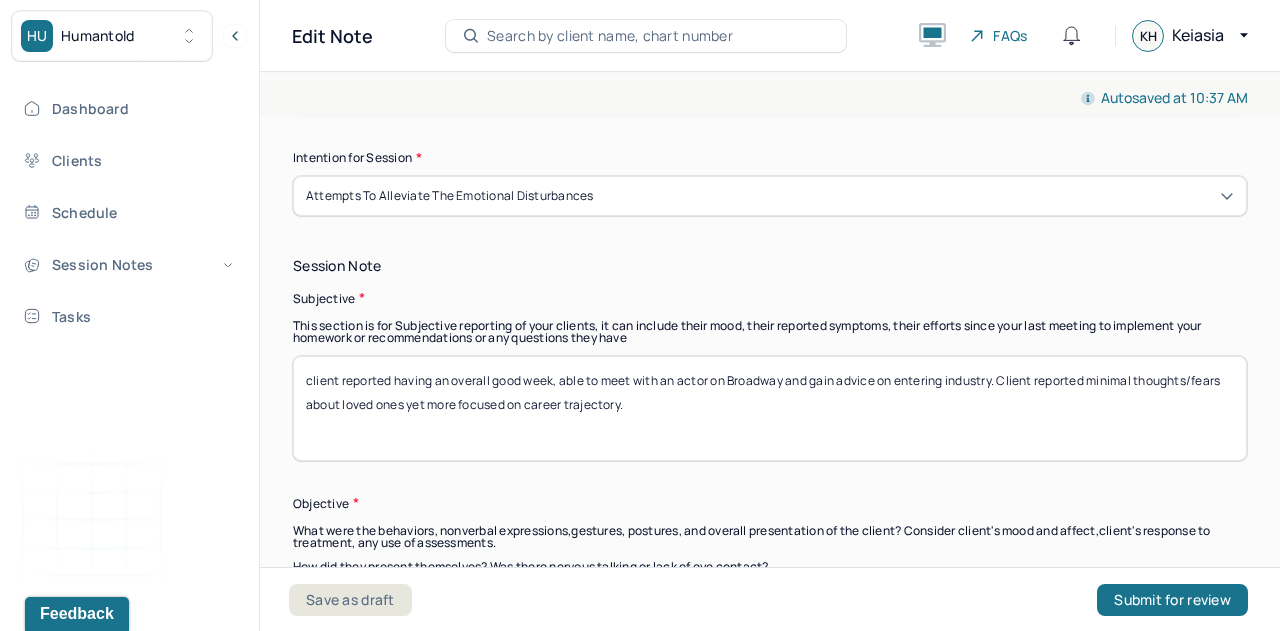 scroll, scrollTop: 1013, scrollLeft: 0, axis: vertical 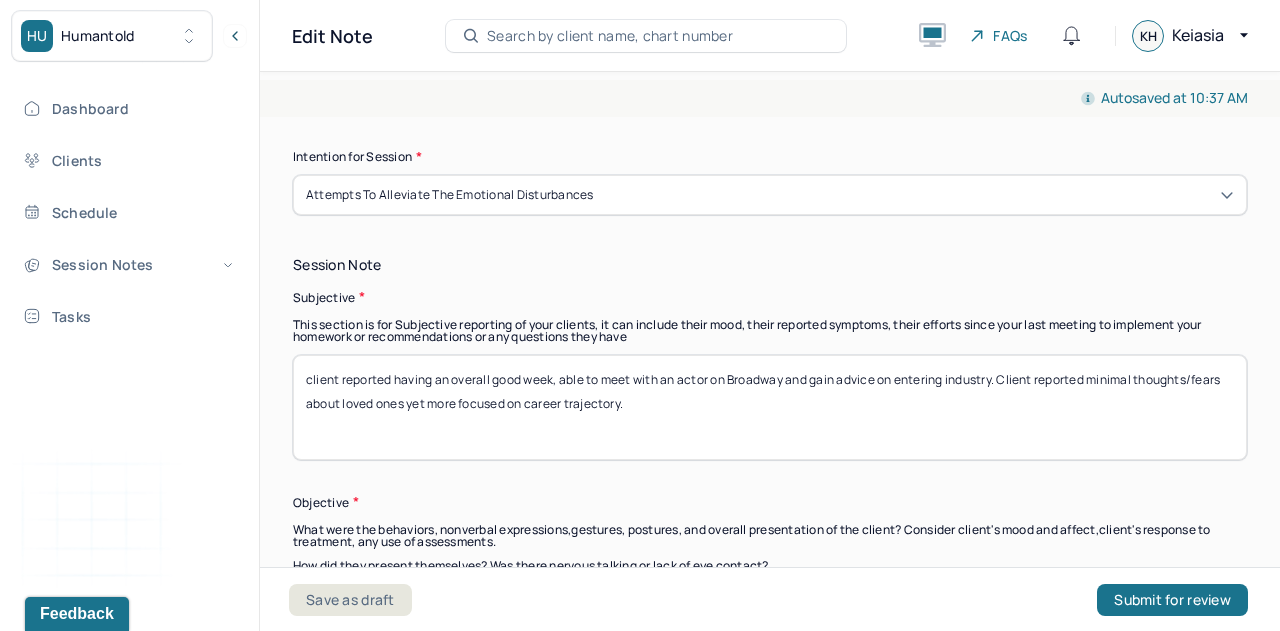 type on "Client displayed a openness, vulnerability and content." 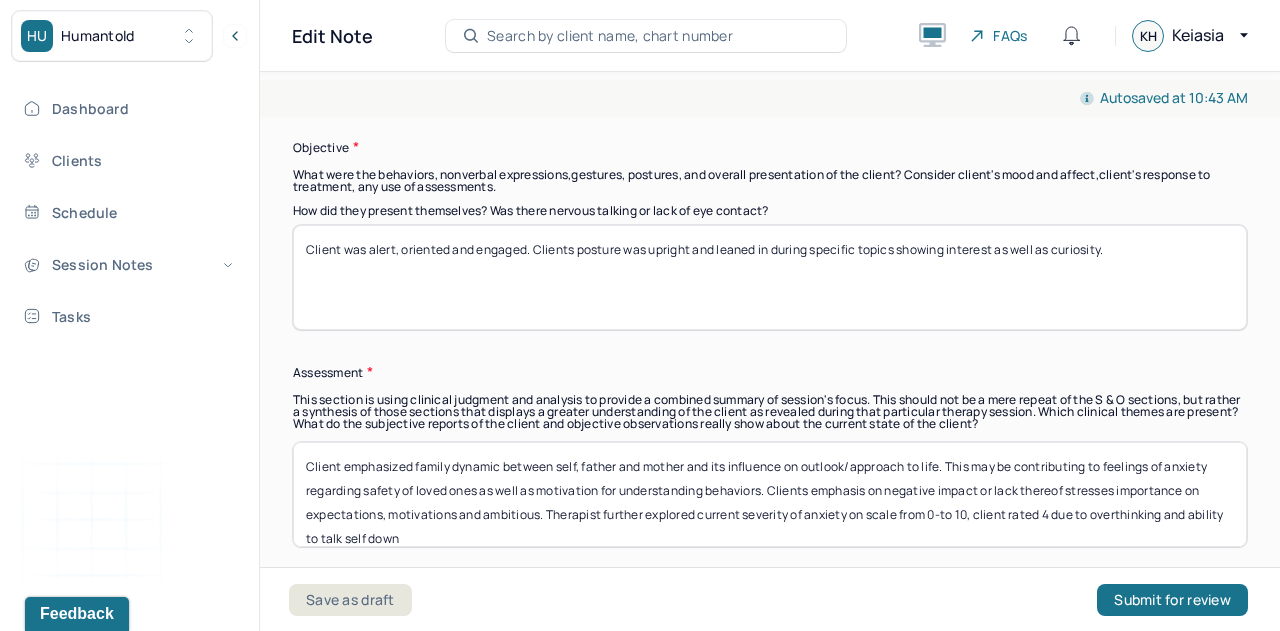 scroll, scrollTop: 1419, scrollLeft: 0, axis: vertical 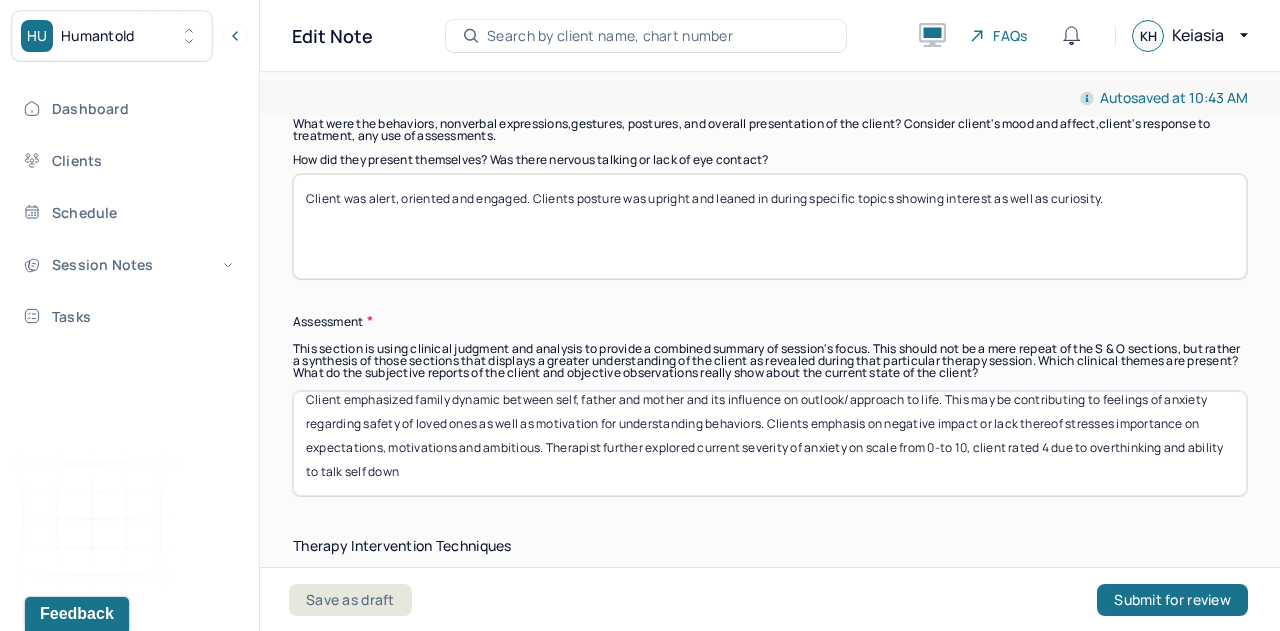 type on "Client reported struggling with job search into various acting related position, feeling a bit defeated yet trying to keep faith. Client reported anxiety has overall been stabled, no recent events." 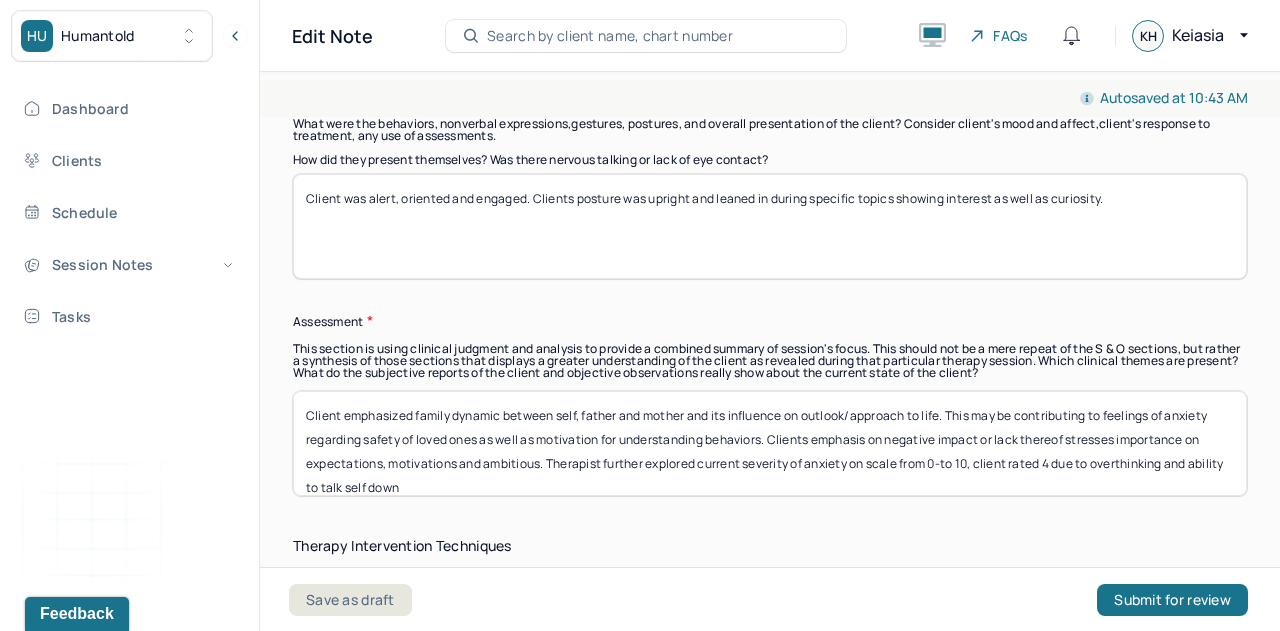 scroll, scrollTop: 16, scrollLeft: 0, axis: vertical 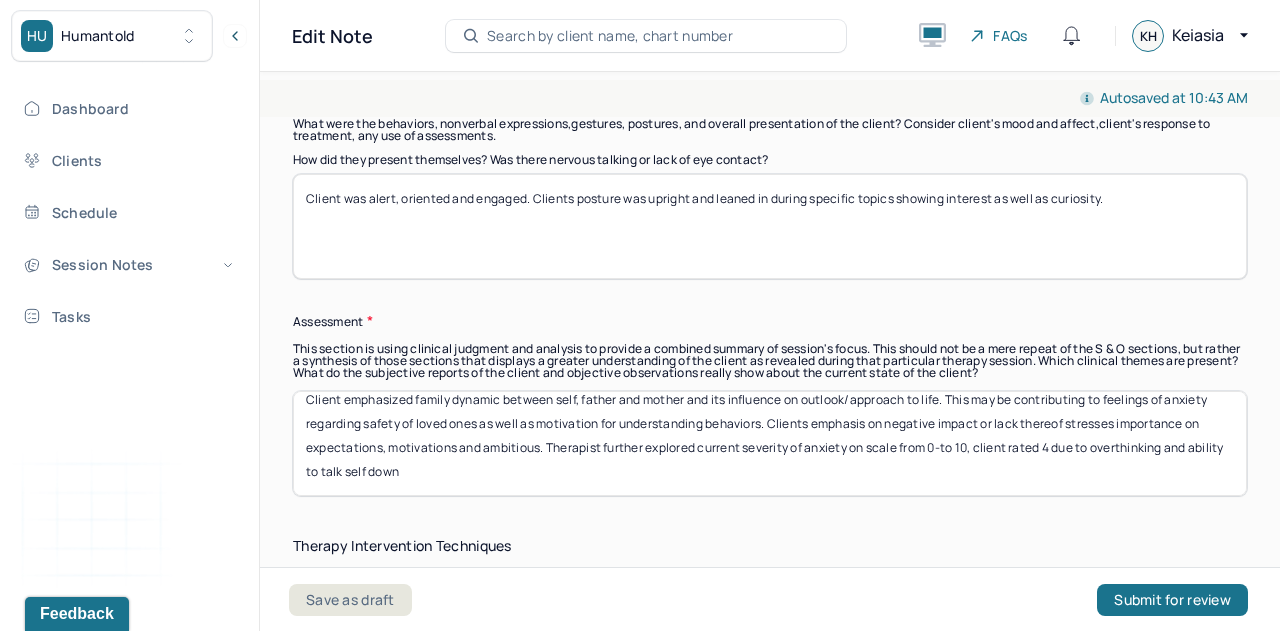 drag, startPoint x: 304, startPoint y: 404, endPoint x: 726, endPoint y: 495, distance: 431.70013 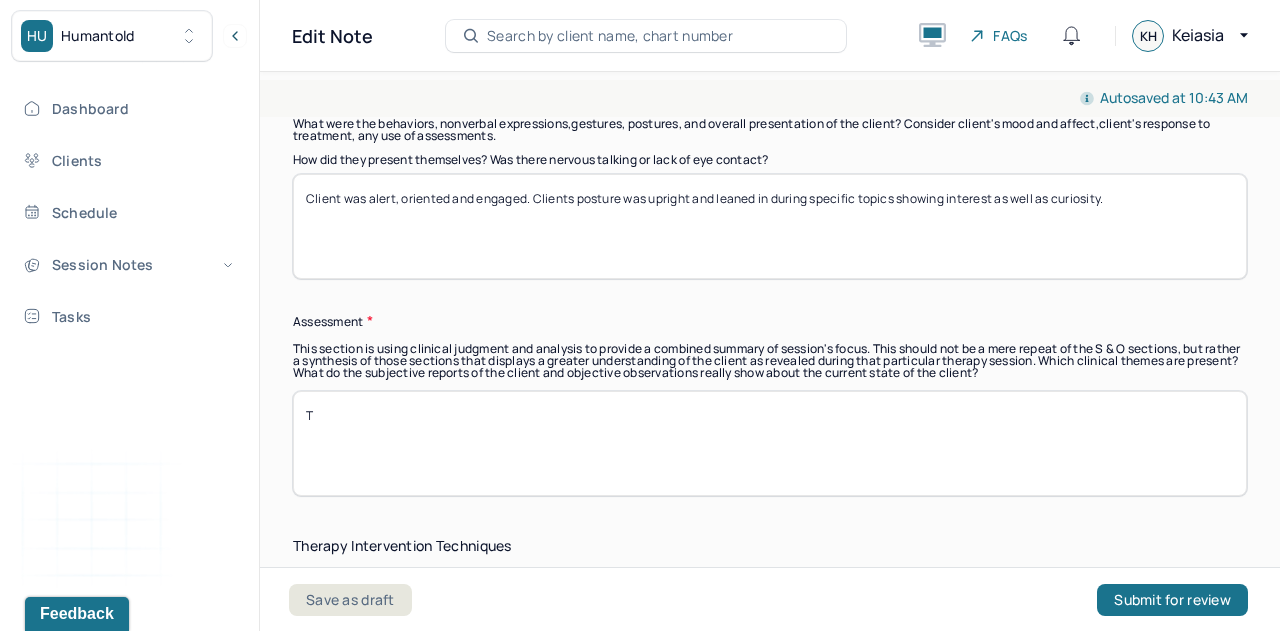 scroll, scrollTop: 0, scrollLeft: 0, axis: both 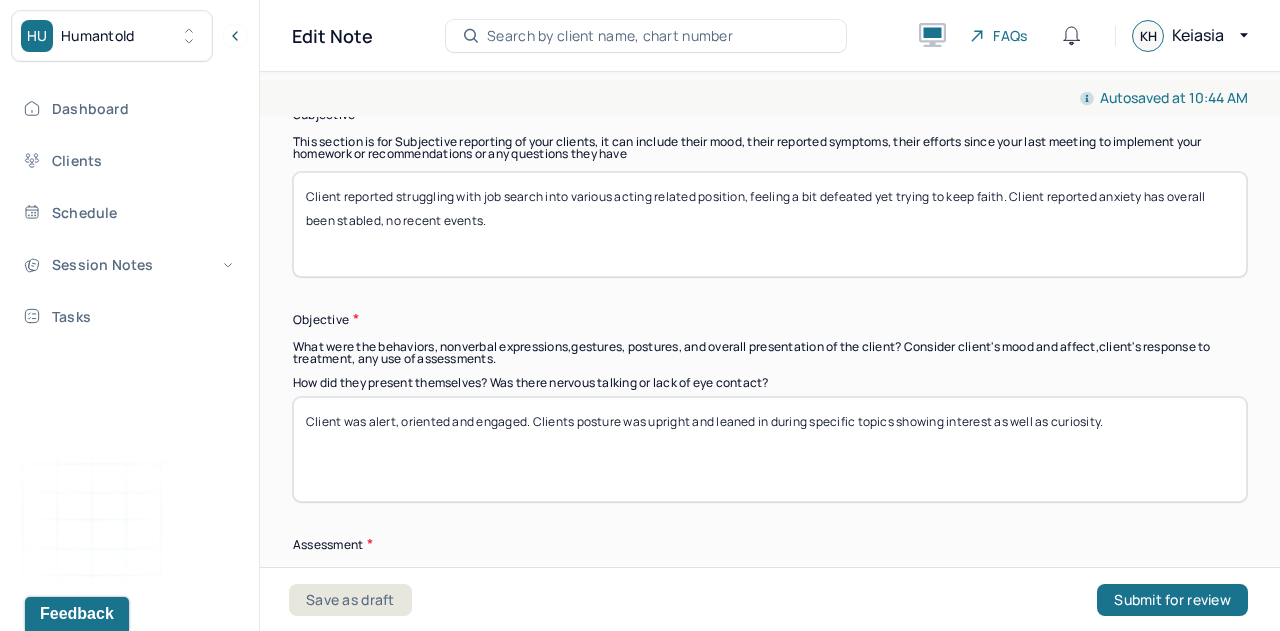 click on "Client reported struggling with job search into various acting related position, feeling a bit defeated yet trying to keep faith. Client reported anxiety has overall been stabled, no recent events." at bounding box center (770, 224) 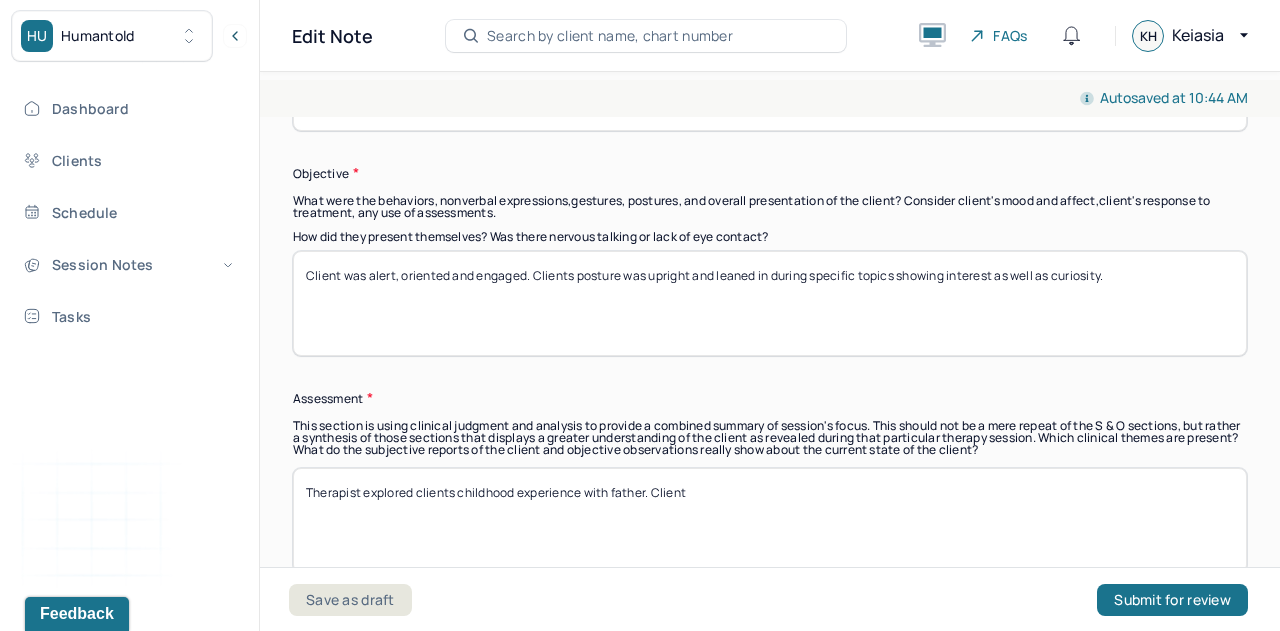 scroll, scrollTop: 1347, scrollLeft: 0, axis: vertical 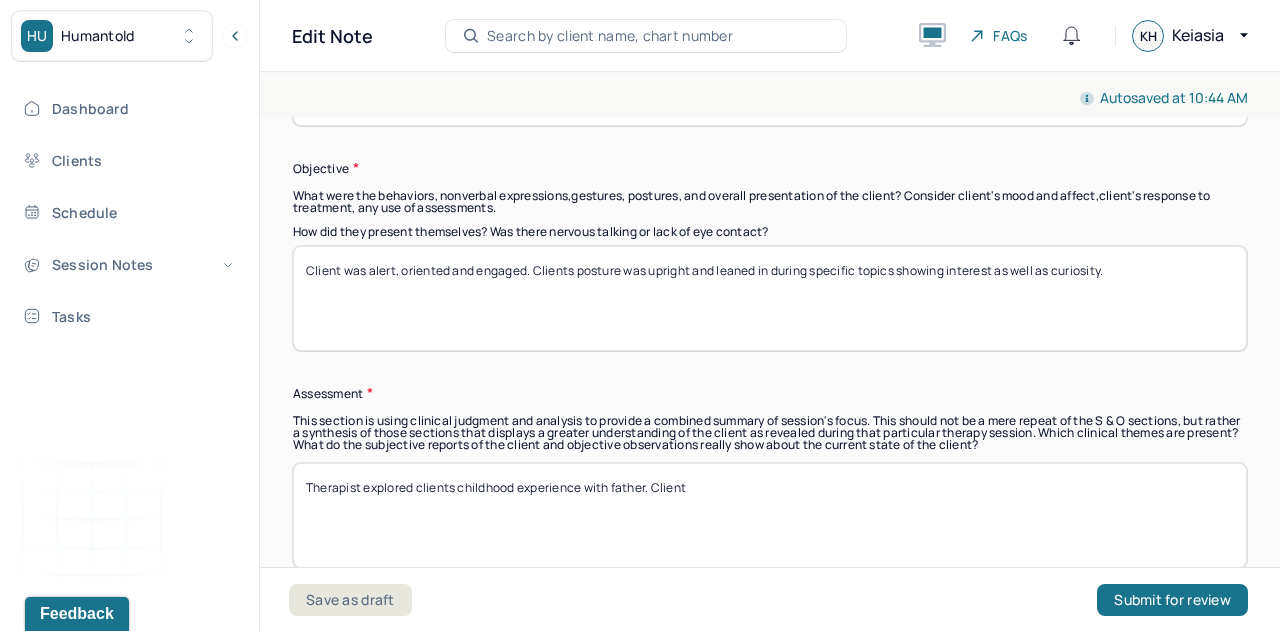 click on "Therapist explored clients childhood experience with father. Client" at bounding box center (770, 515) 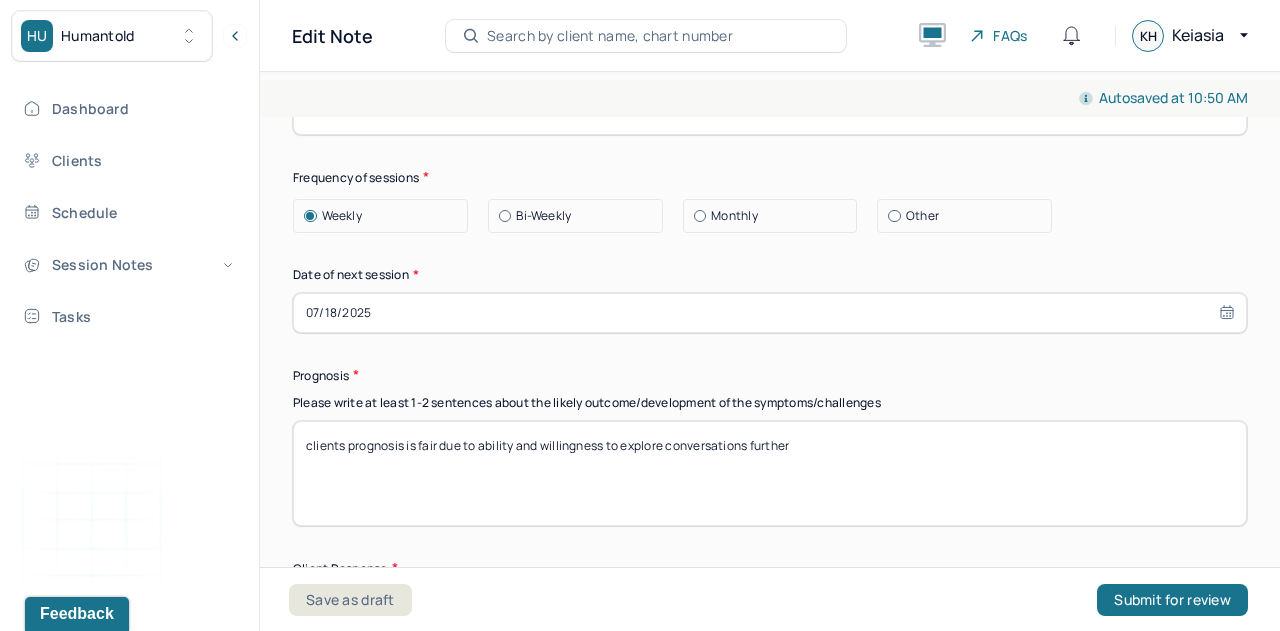 scroll, scrollTop: 2509, scrollLeft: 0, axis: vertical 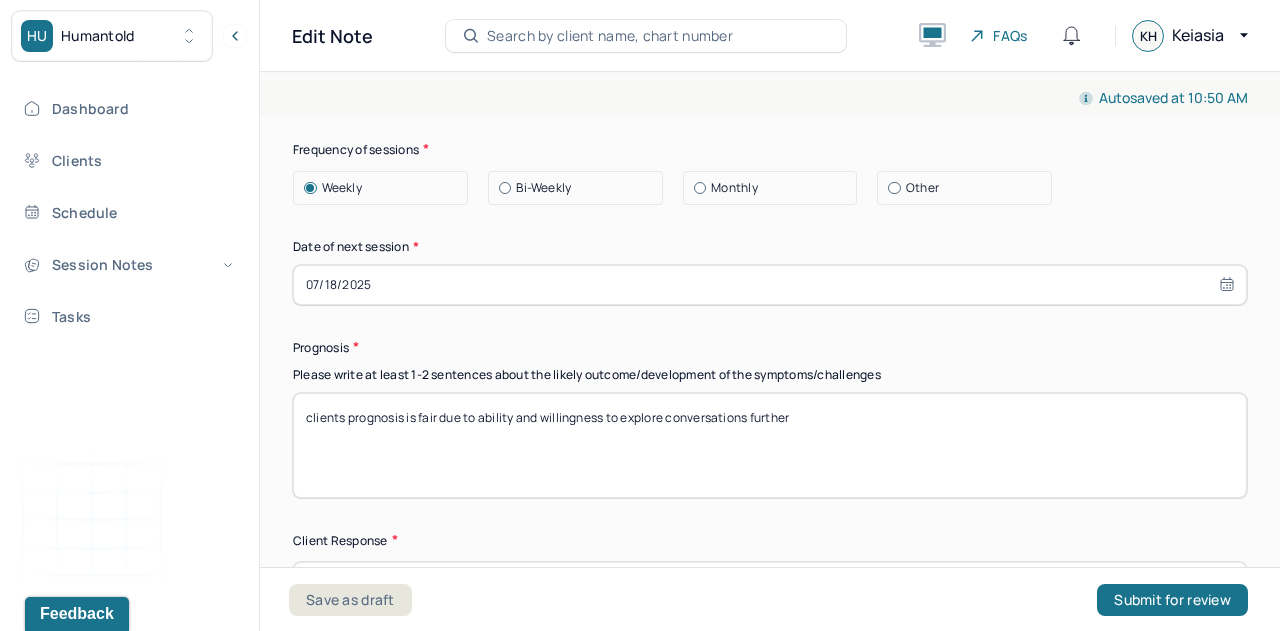 type on "Therapist explored clients childhood experience with father. Client reported witnessing two events of physical abuse onto brother and sister by father which left them feeling unsafe, uncomfortable and did not want to visit anymore following. The topic of safety was explored in order to identify potential influence into clients anxiety around loved ones. Client was unable to identify specific triggers to anxiety but related it to various external factors such as environment." 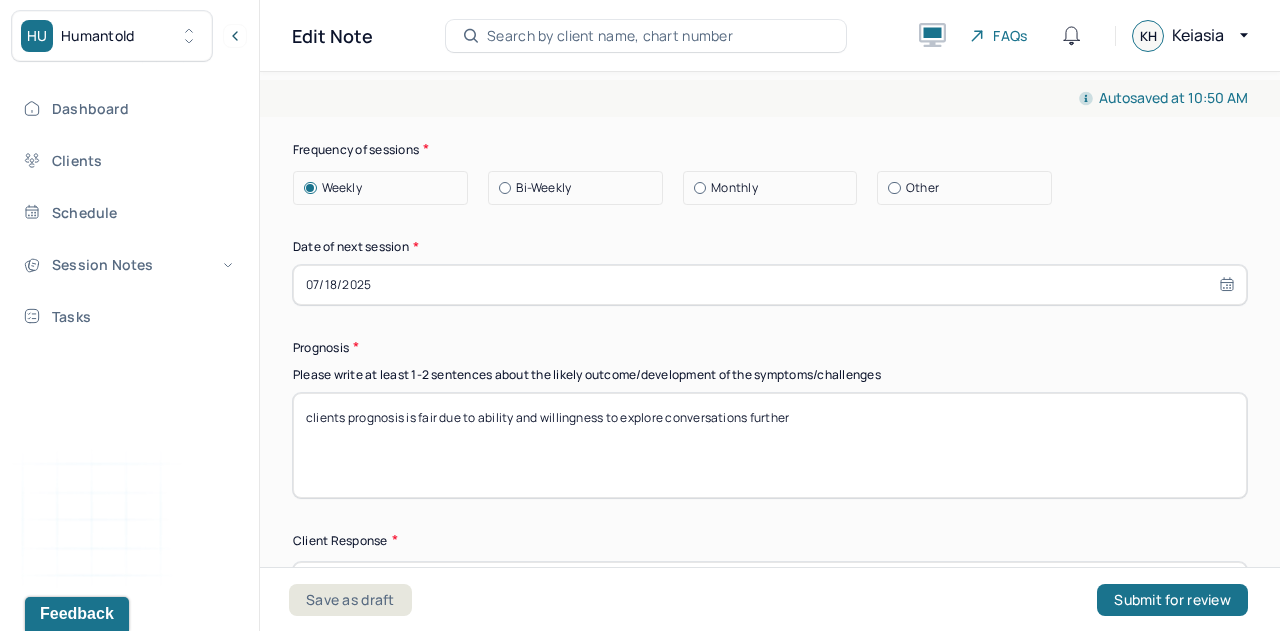 type on "C" 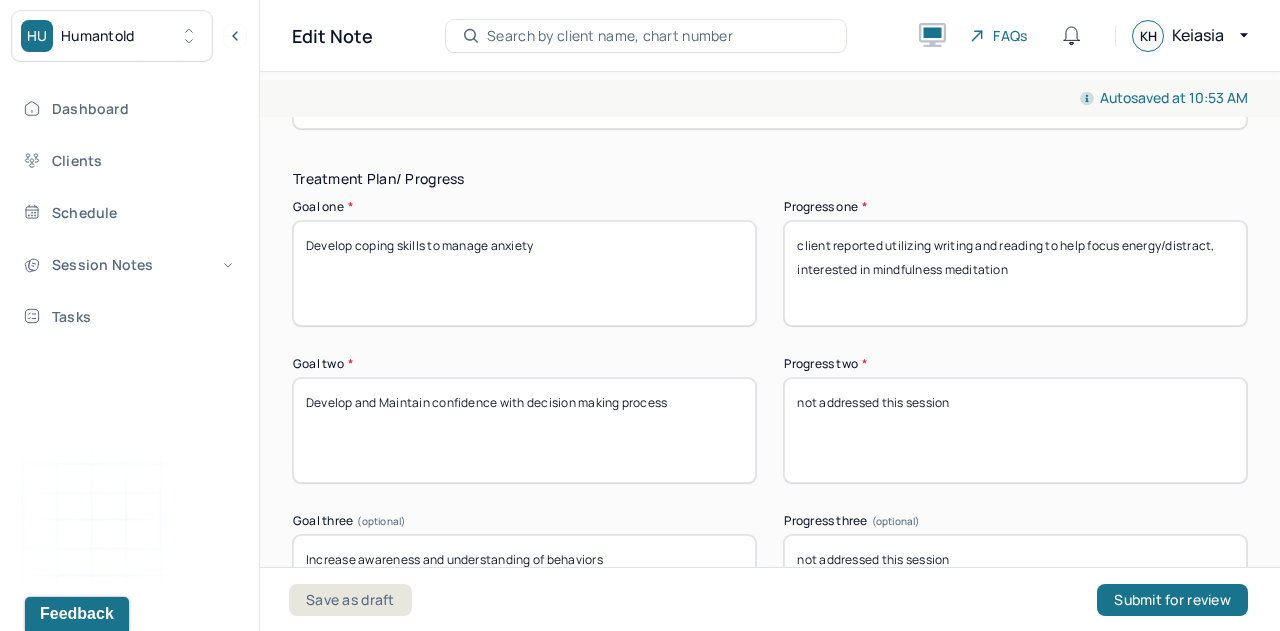 scroll, scrollTop: 3196, scrollLeft: 0, axis: vertical 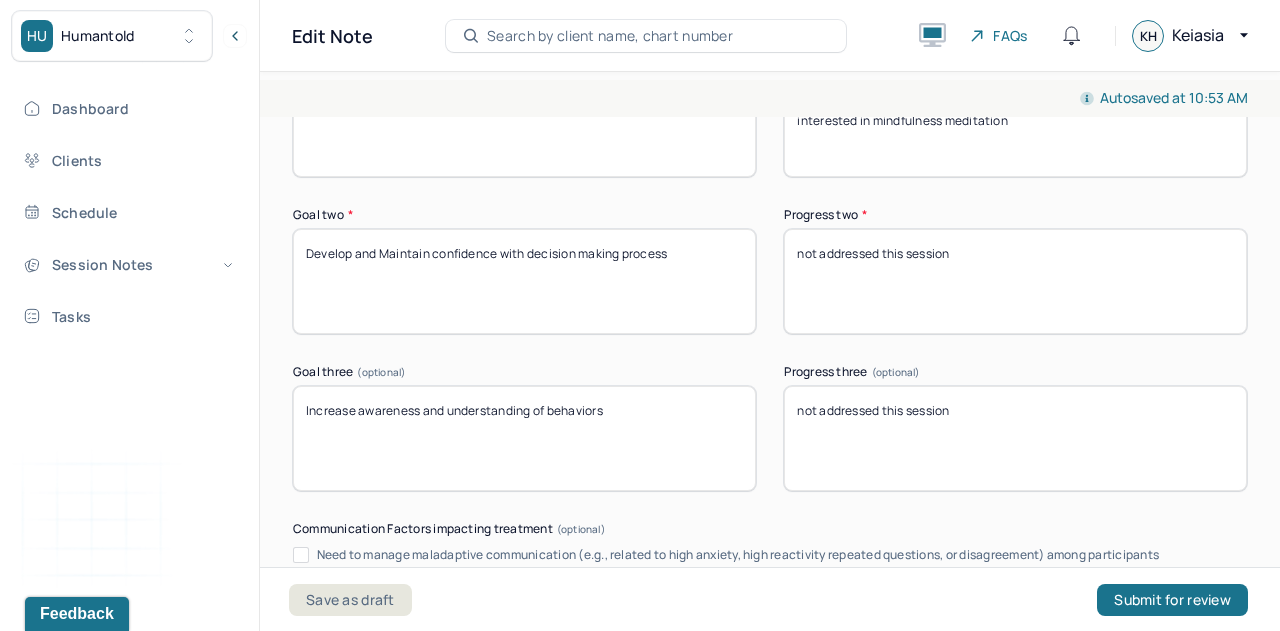 type on "Client and Therapist will explore potential triggers to anxiety (environmental, internal or negative thoughts as well as childhood experiences)." 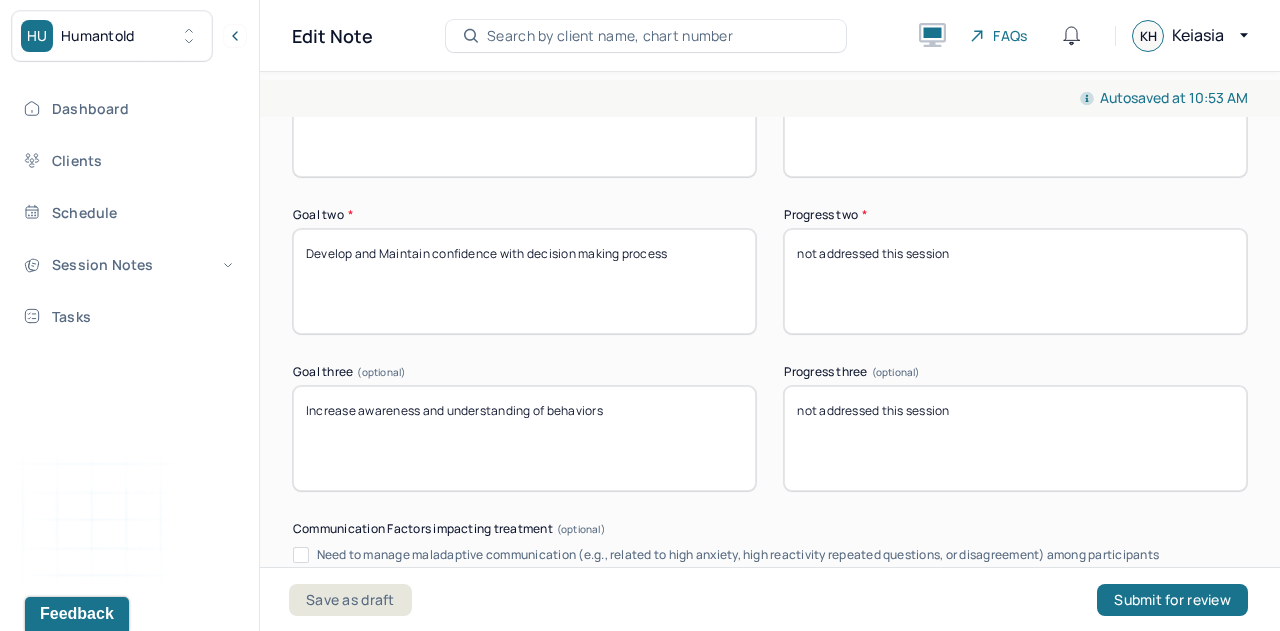 type on "n" 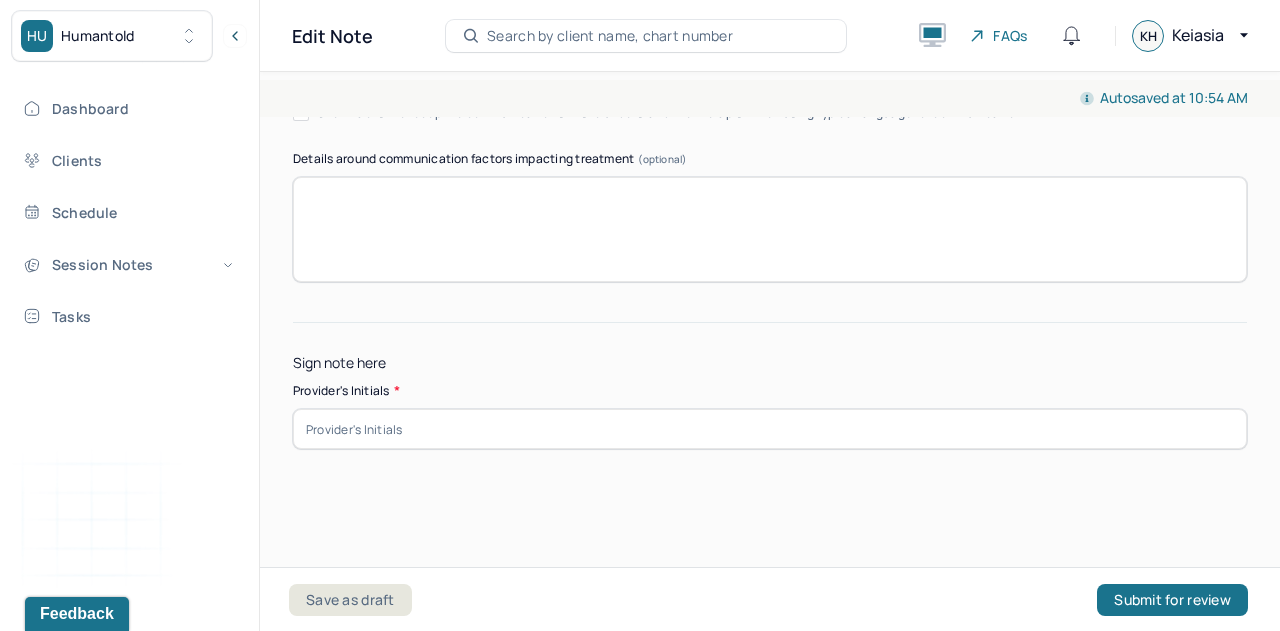 scroll, scrollTop: 3955, scrollLeft: 0, axis: vertical 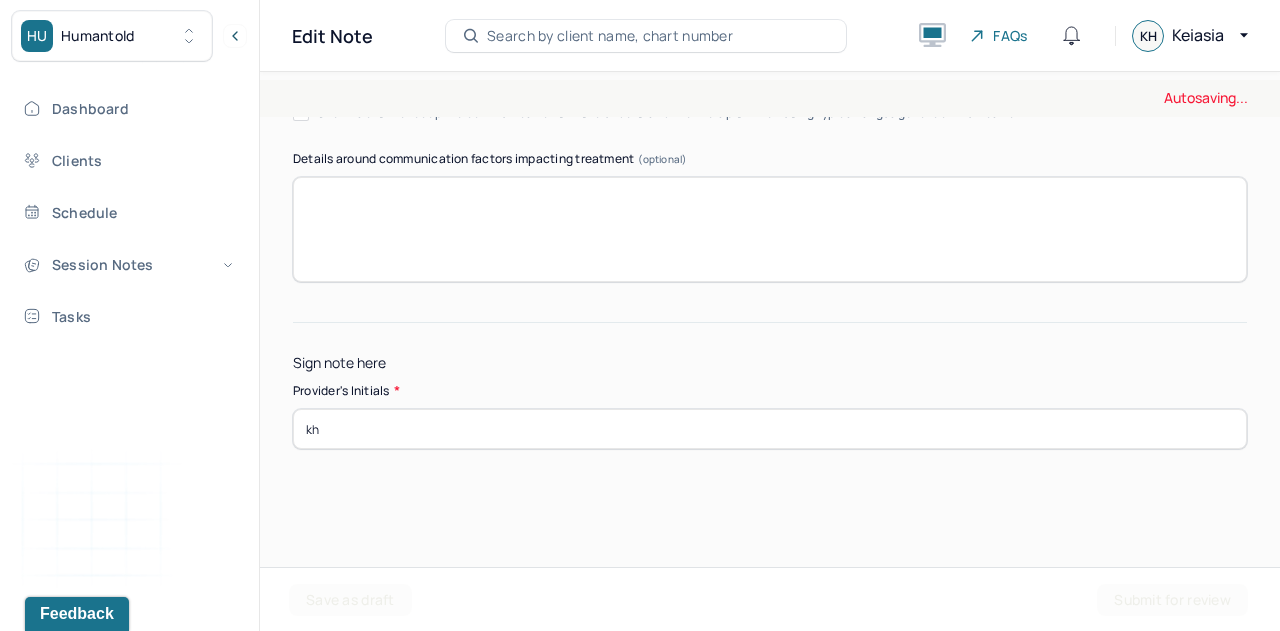 type on "kh" 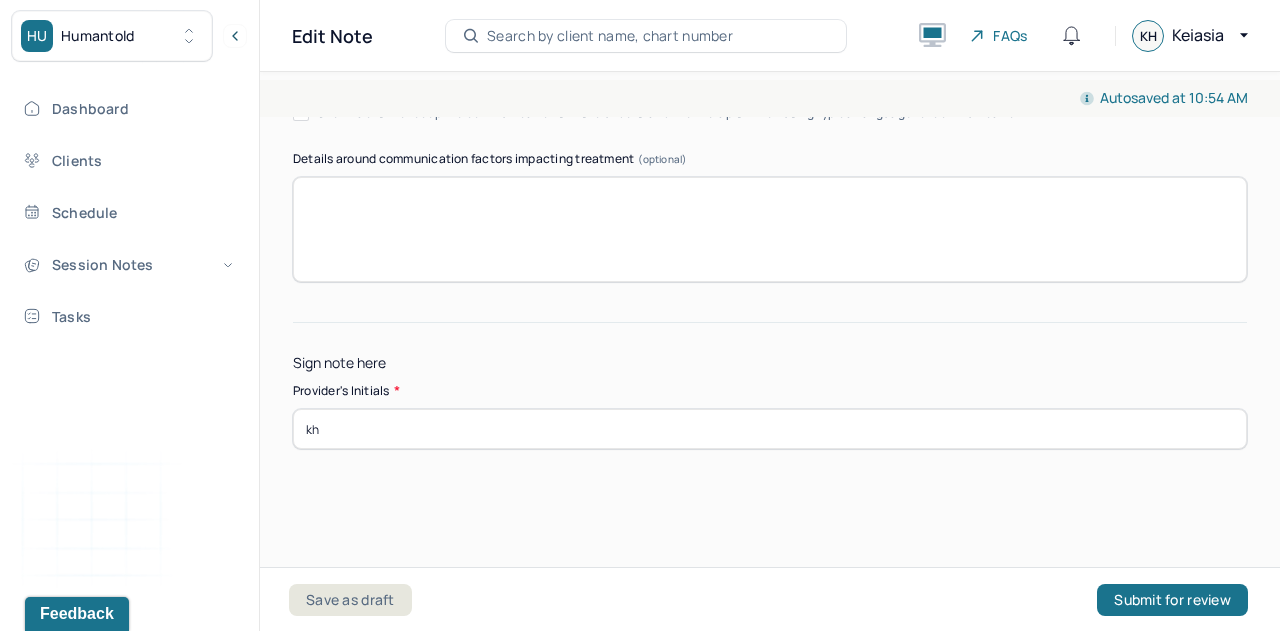 click on "Submit for review" at bounding box center [1172, 600] 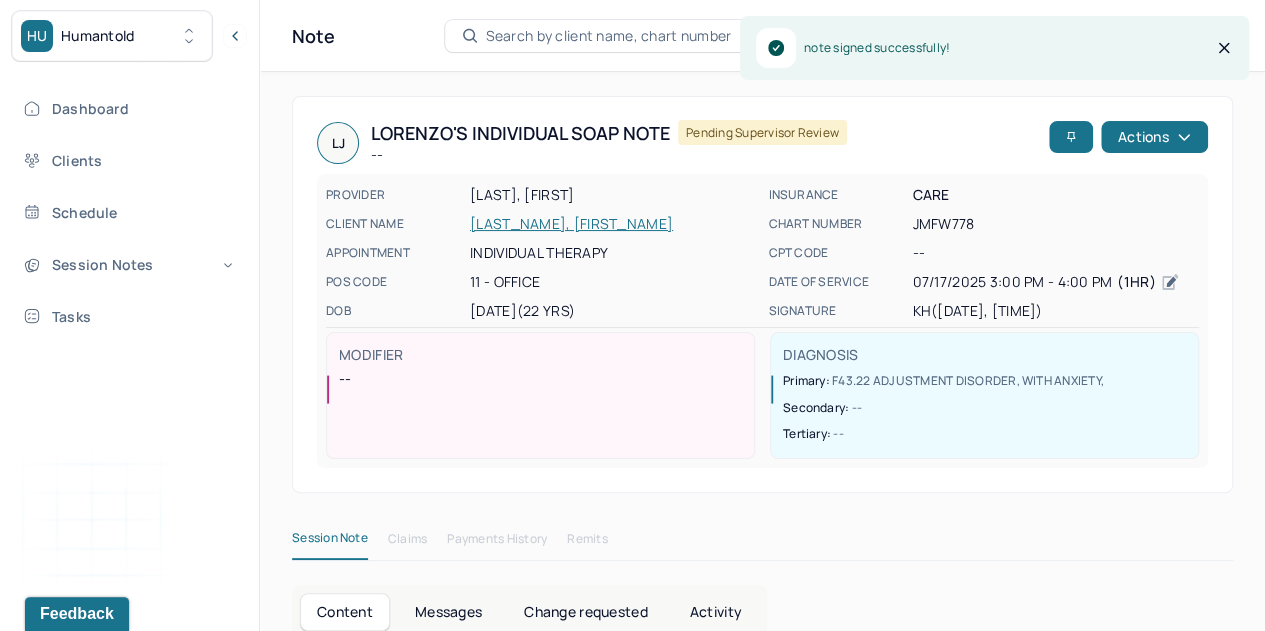 click on "Session Notes" at bounding box center [128, 264] 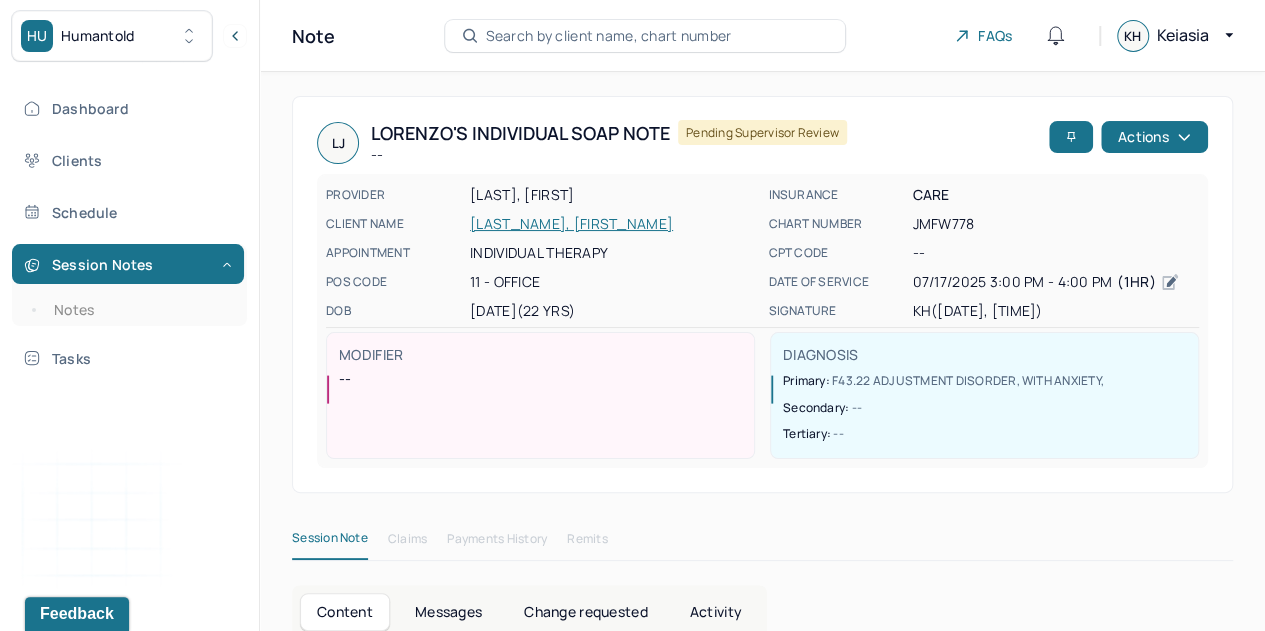 click on "Notes" at bounding box center (139, 310) 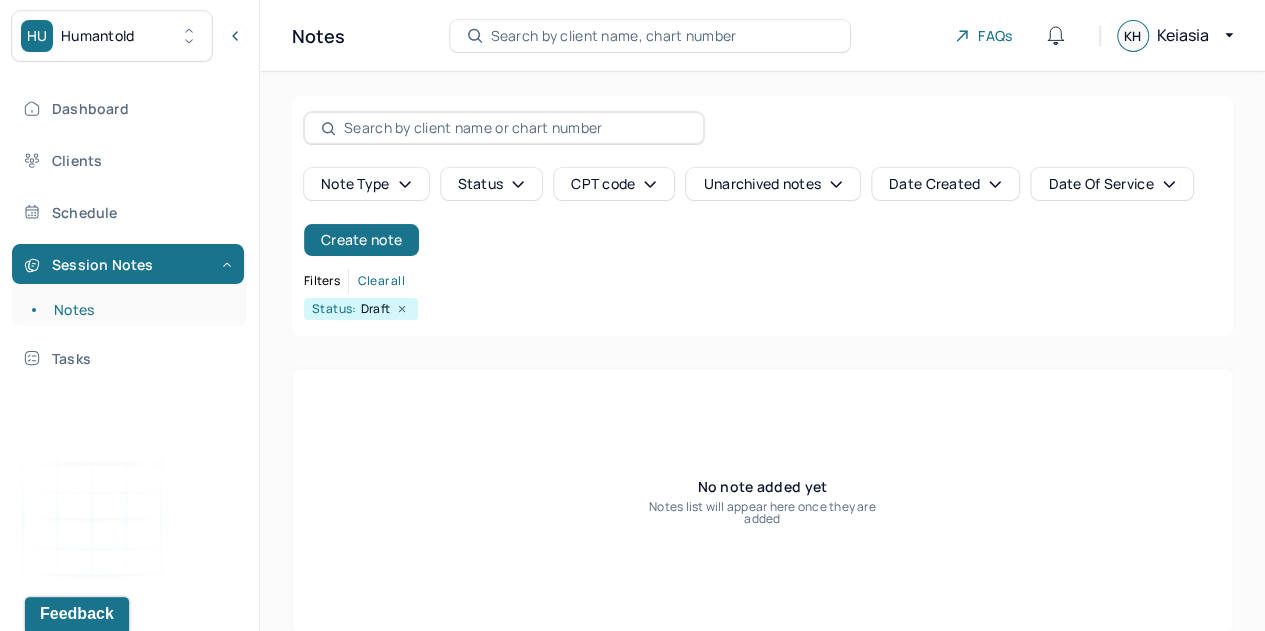 click on "Create note" at bounding box center (361, 240) 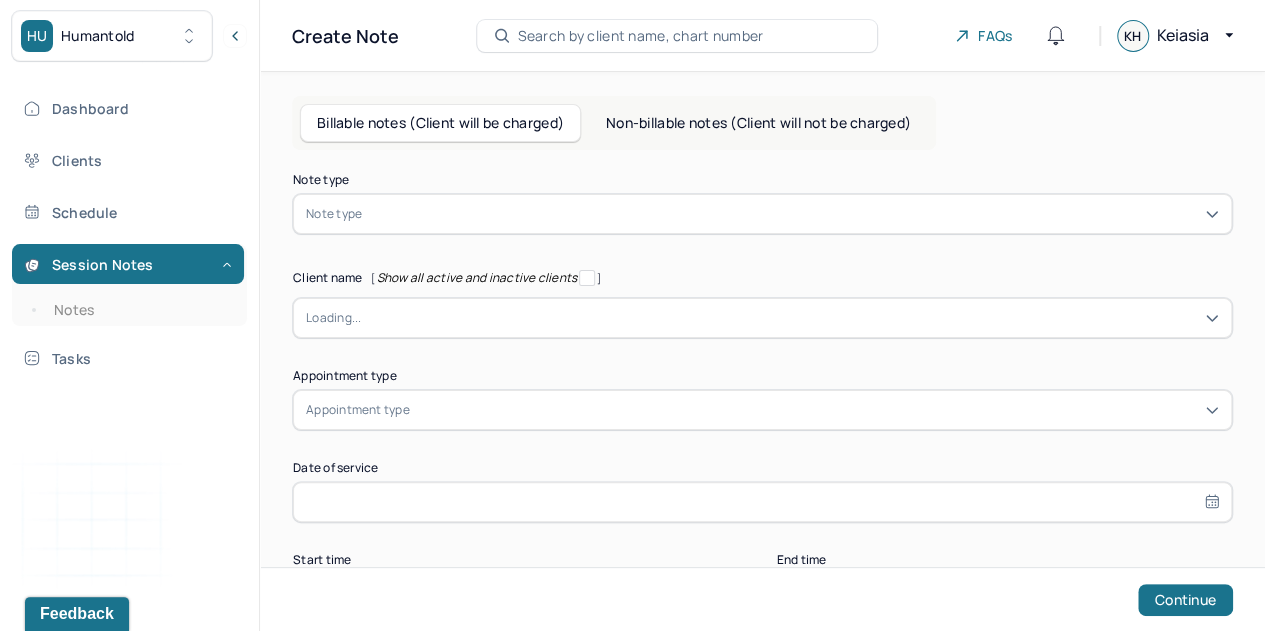 click on "Non-billable notes (Client will not be charged)" at bounding box center (758, 123) 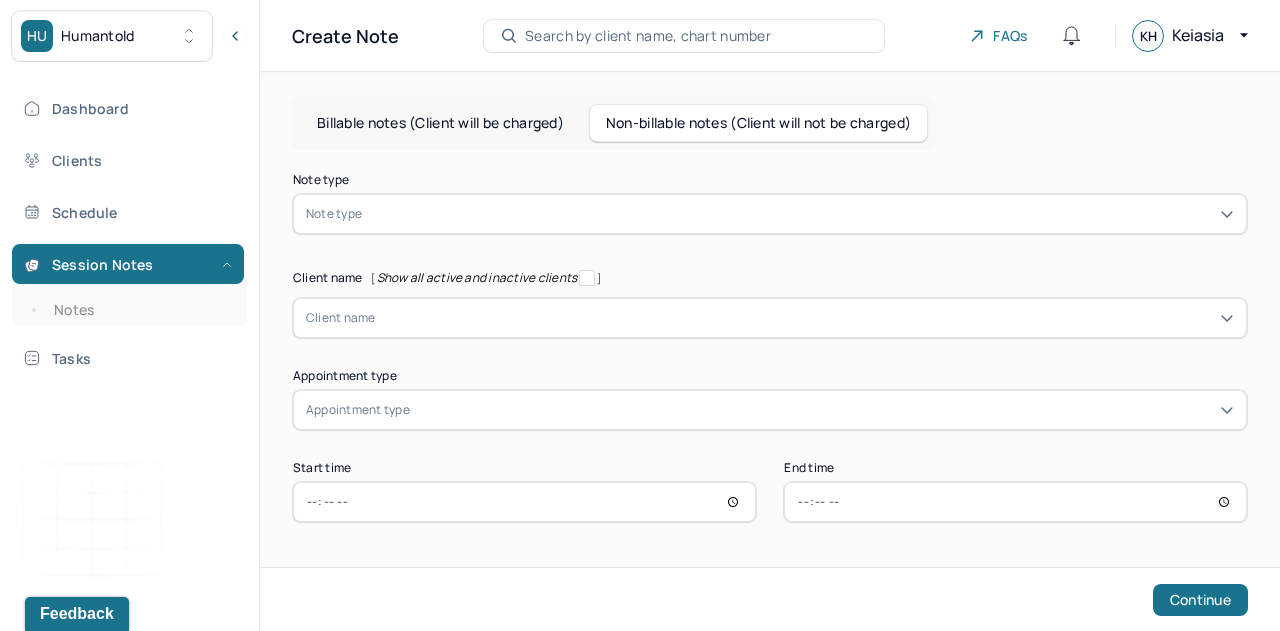click at bounding box center [800, 214] 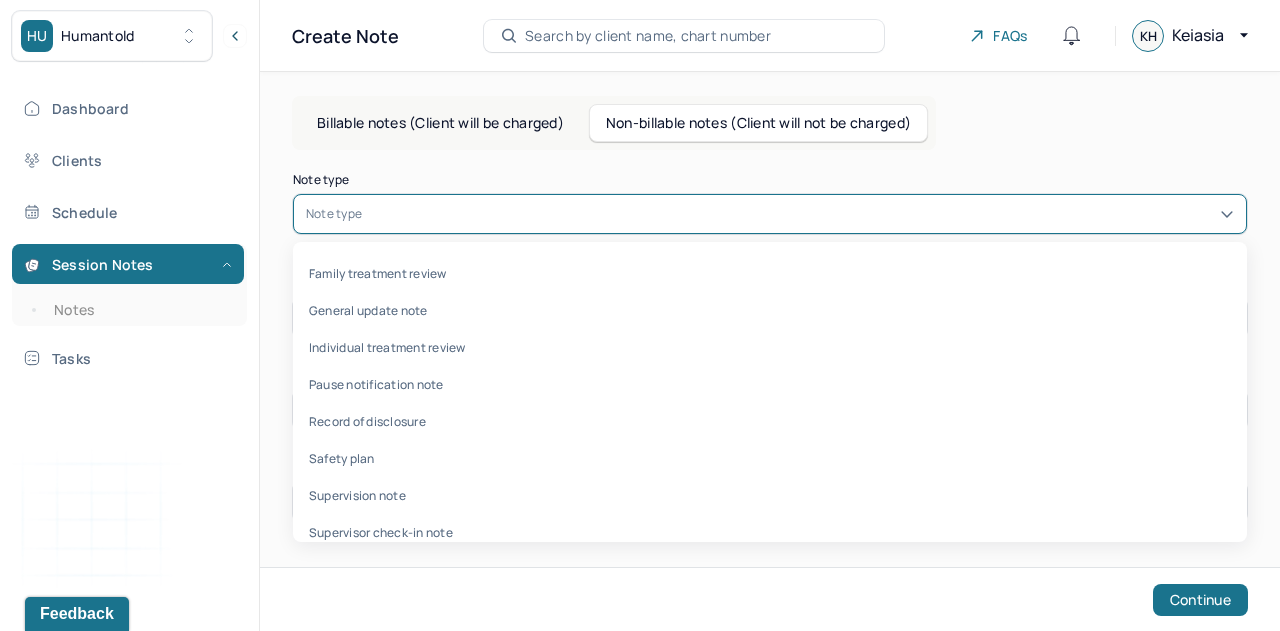 scroll, scrollTop: 59, scrollLeft: 0, axis: vertical 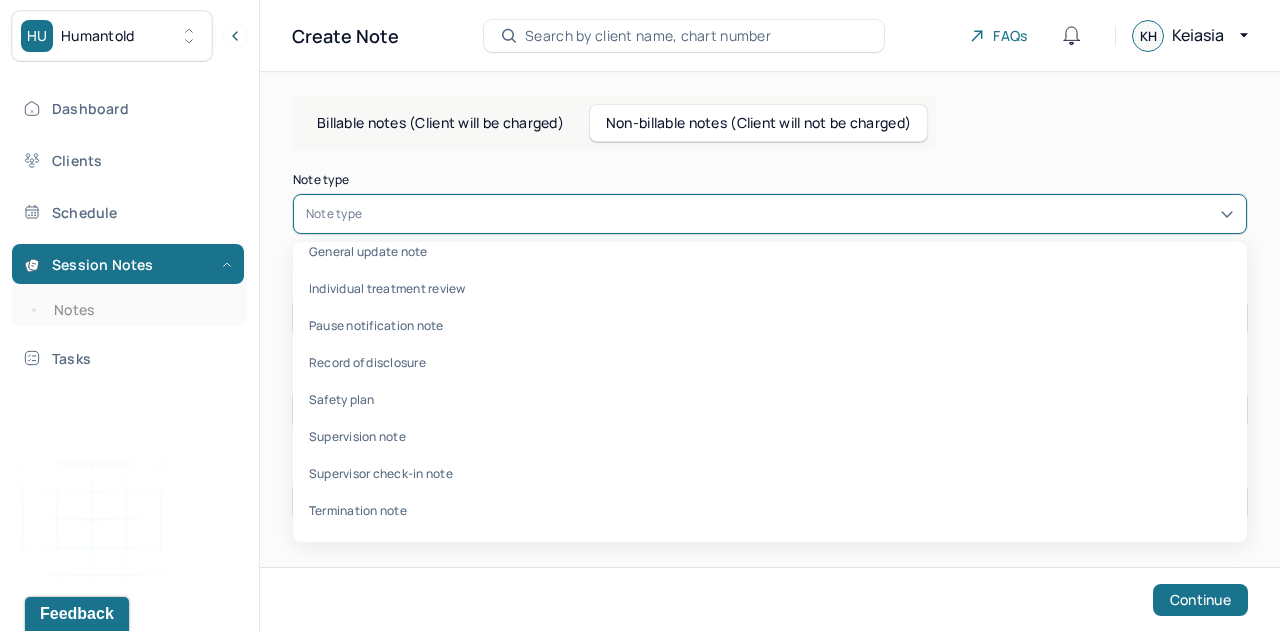 click on "Pause notification note" at bounding box center [770, 325] 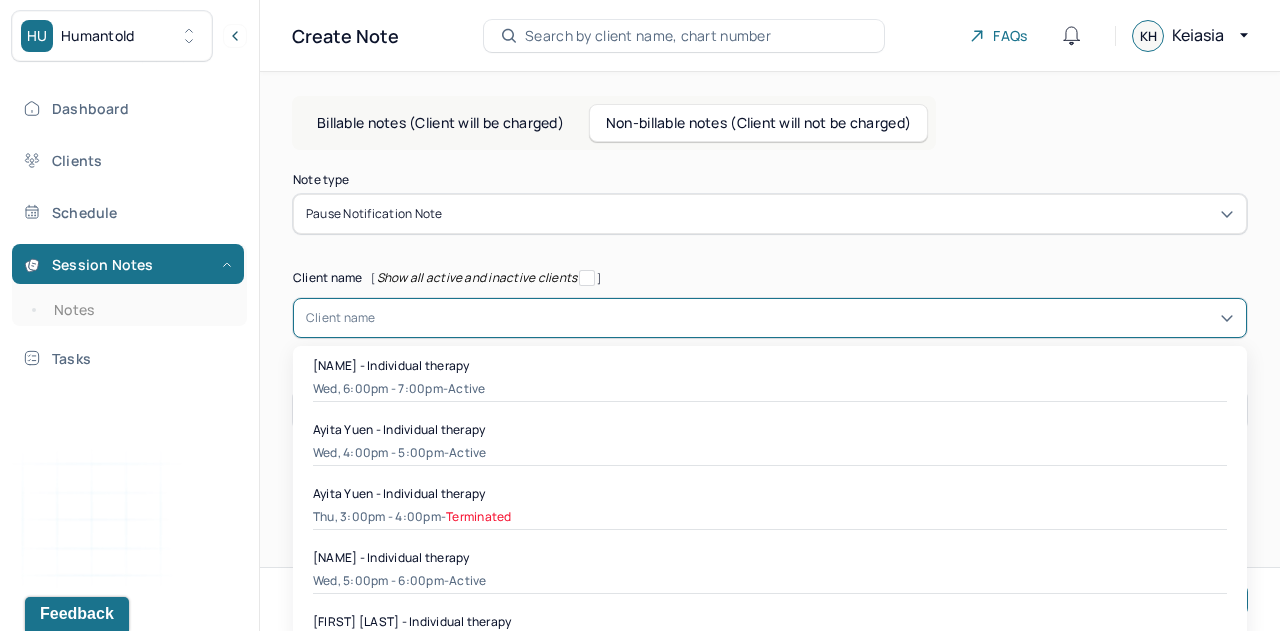 click at bounding box center (805, 318) 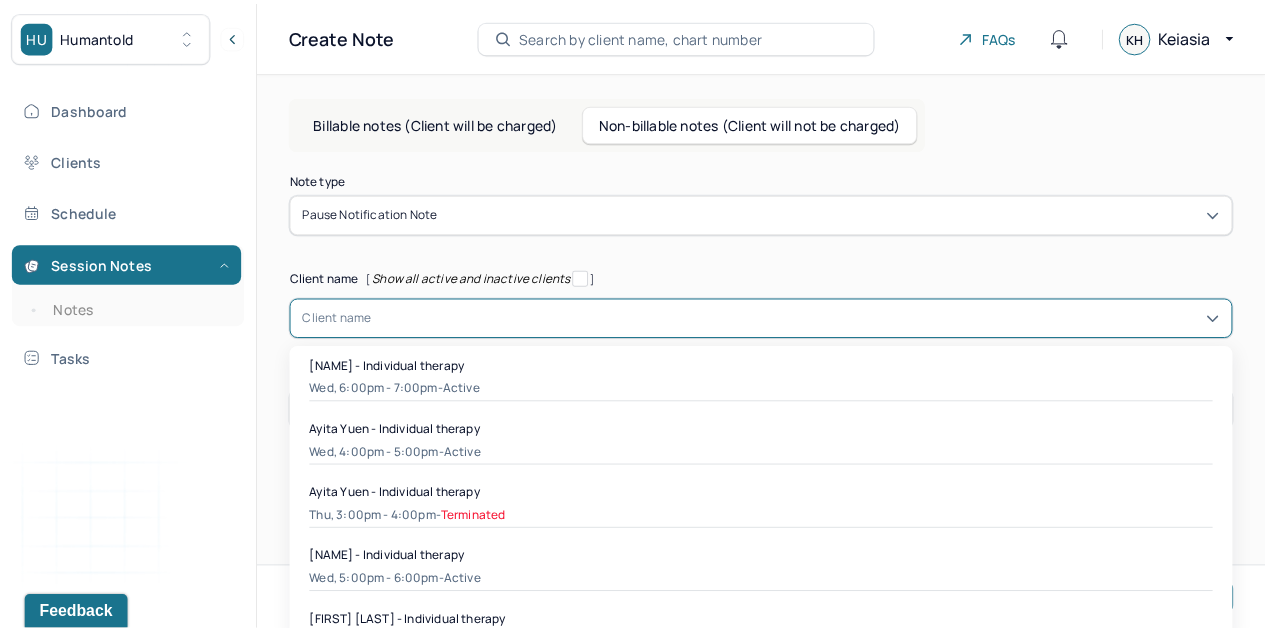 scroll, scrollTop: 15, scrollLeft: 0, axis: vertical 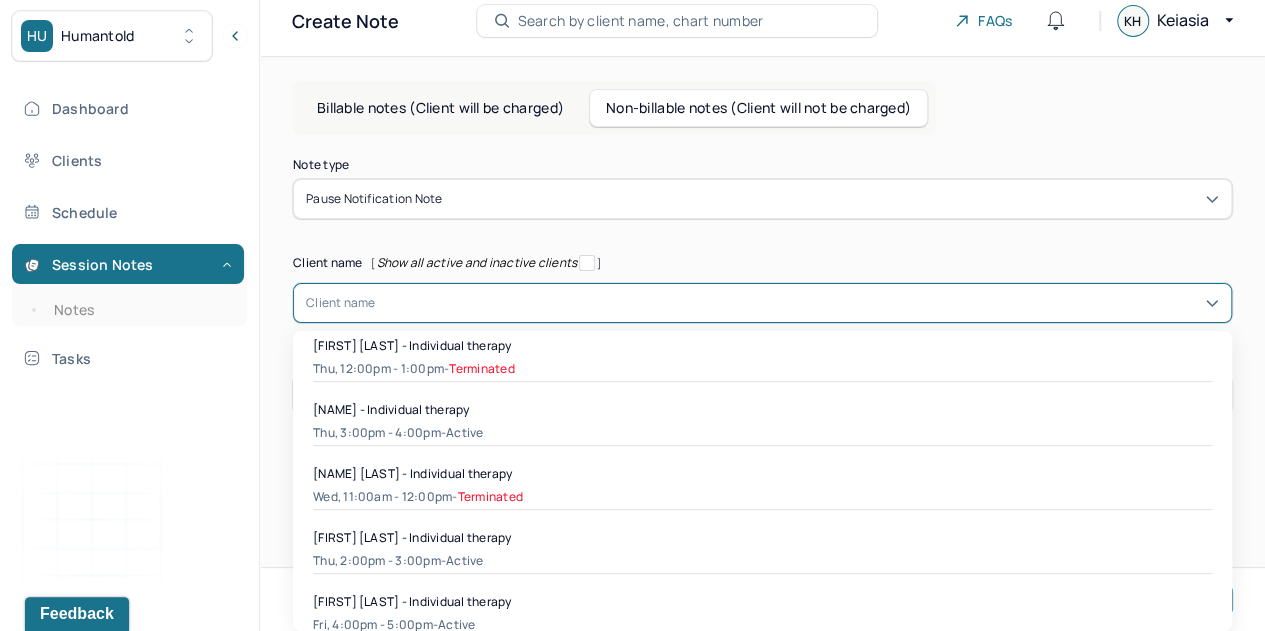 click on "[NAME] - Individual therapy" at bounding box center [391, 409] 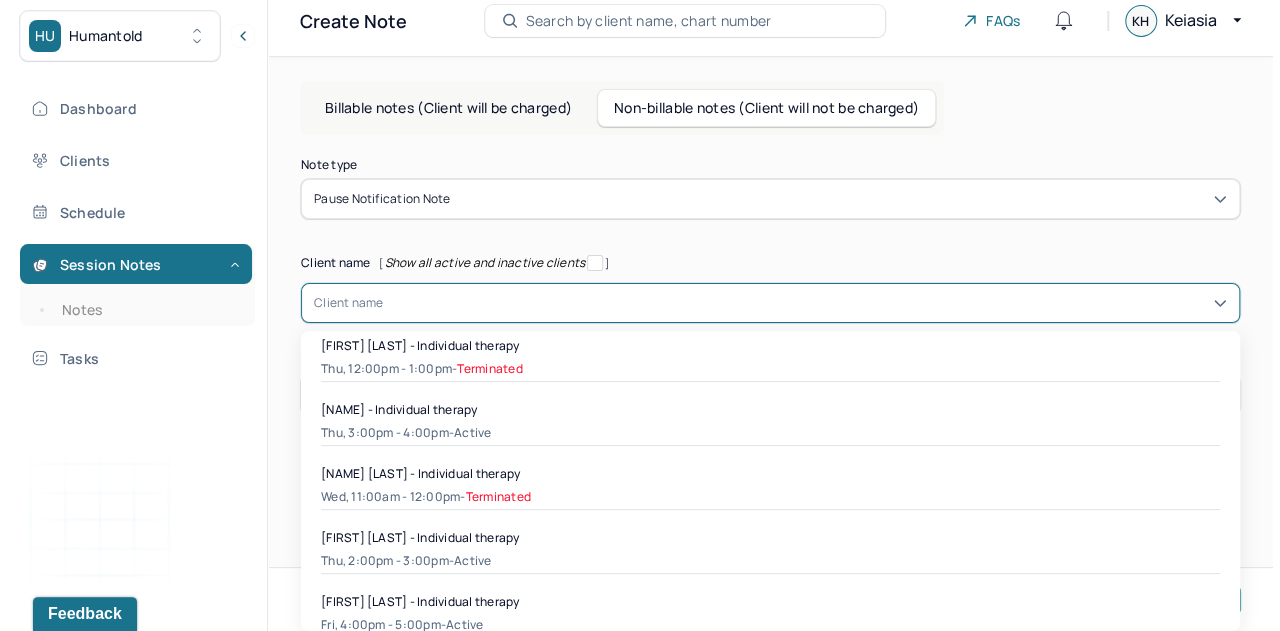 scroll, scrollTop: 0, scrollLeft: 0, axis: both 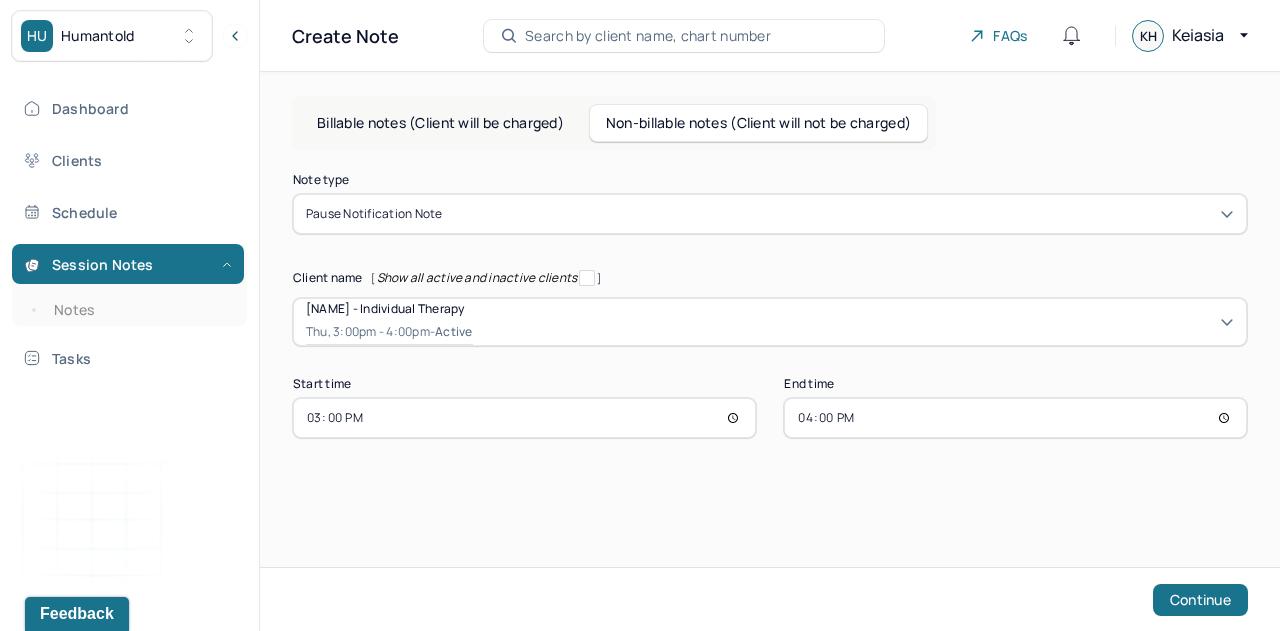 click on "Continue" at bounding box center [1200, 600] 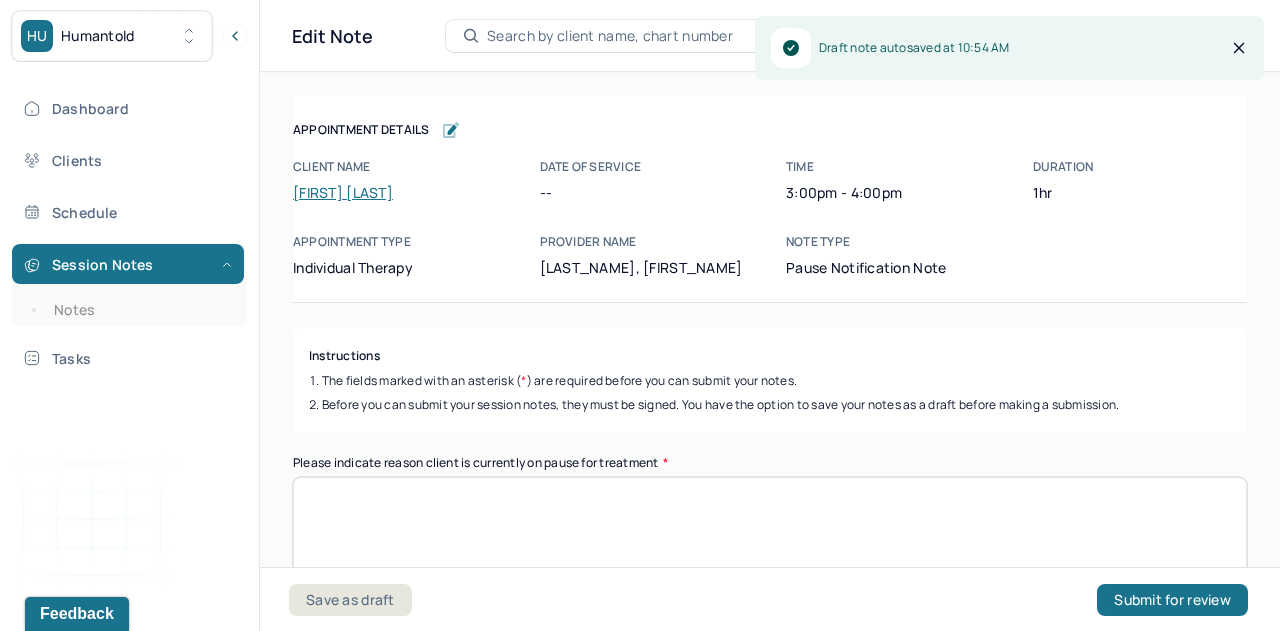 click on "Please indicate reason client is currently on pause for treatment *" at bounding box center (770, 529) 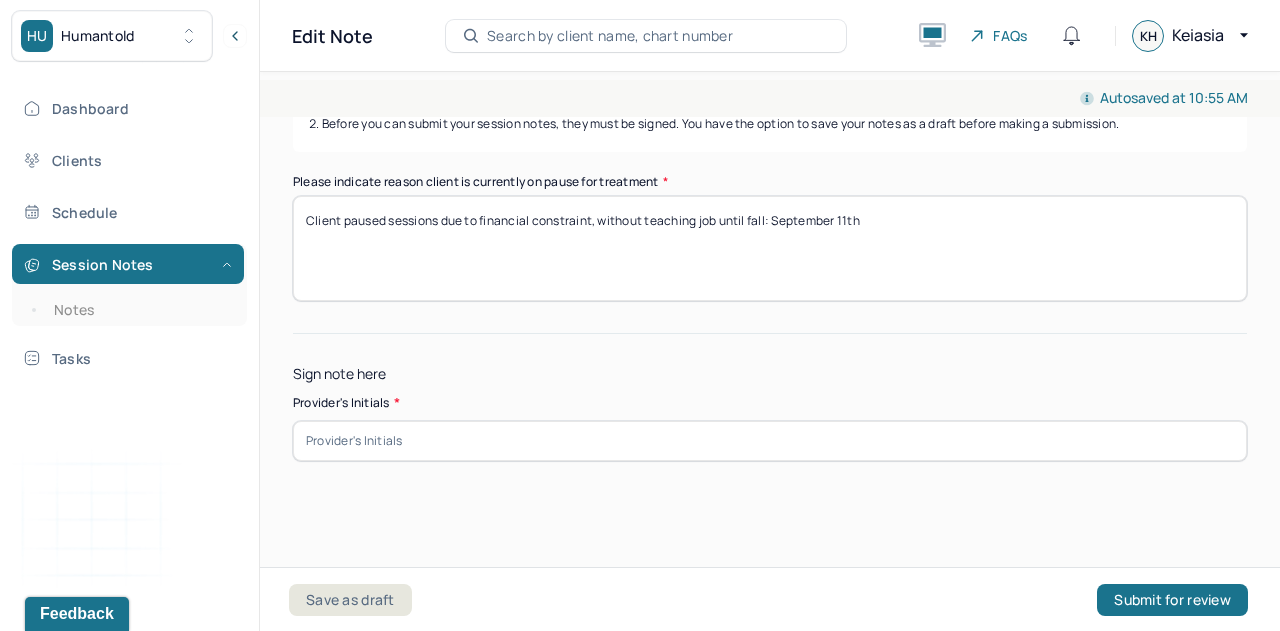 scroll, scrollTop: 282, scrollLeft: 0, axis: vertical 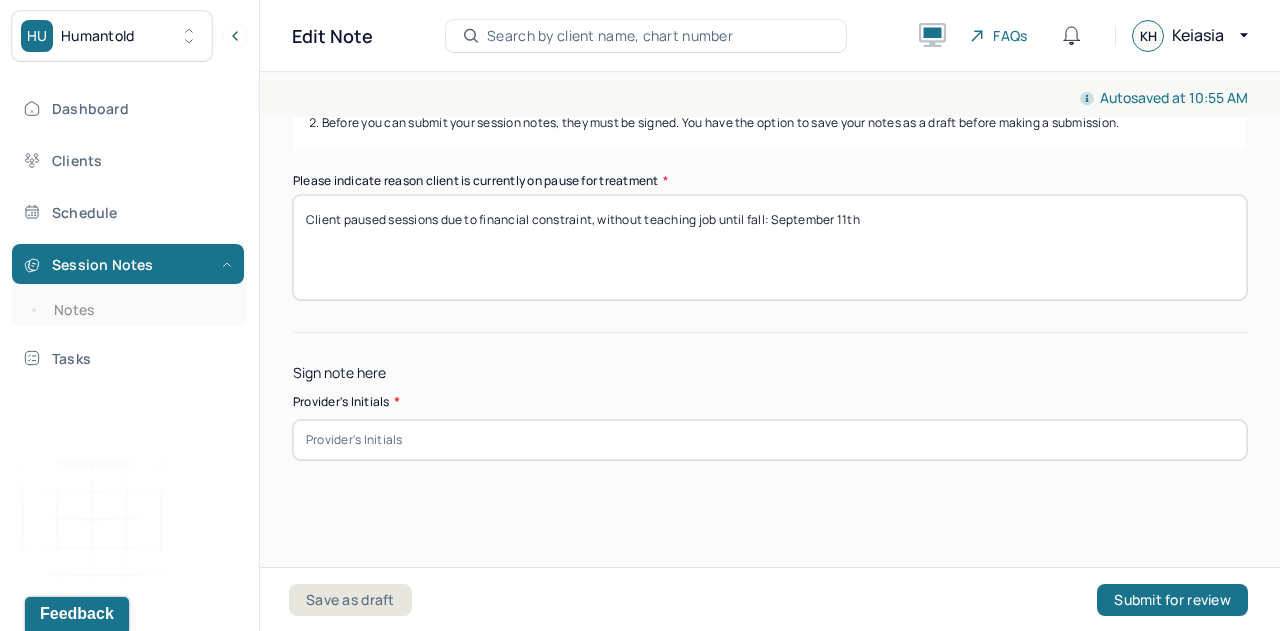 type on "Client paused sessions due to financial constraint, without teaching job until fall: September 11th" 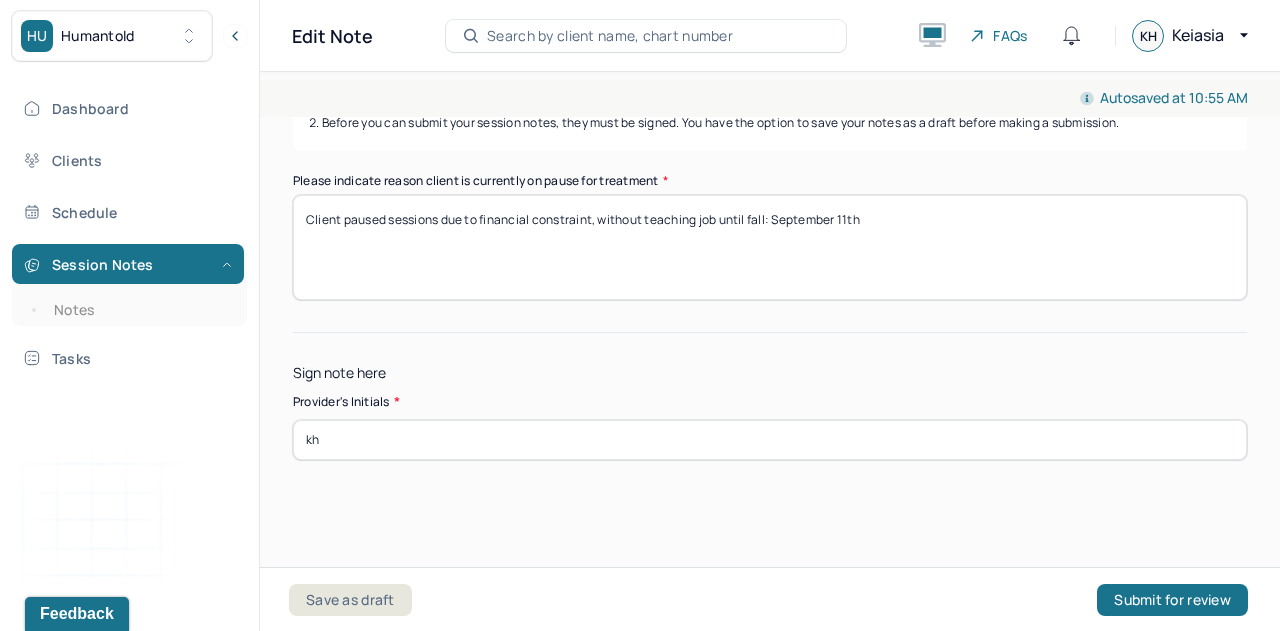 type on "kh" 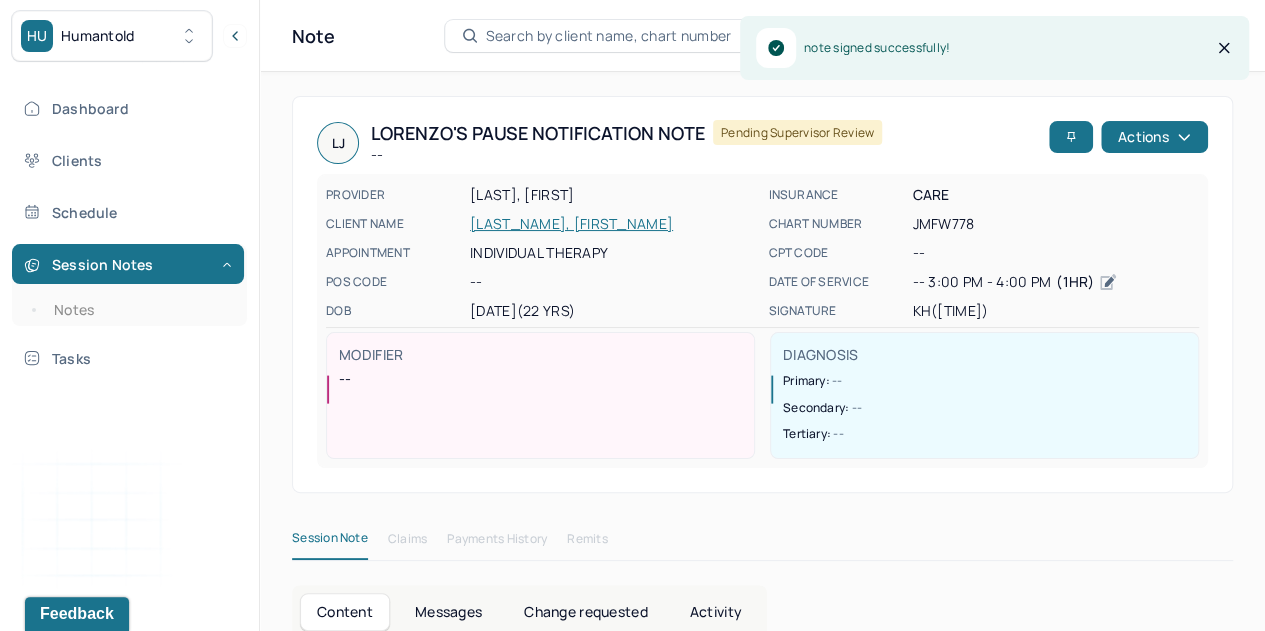 click on "Notes" at bounding box center (139, 310) 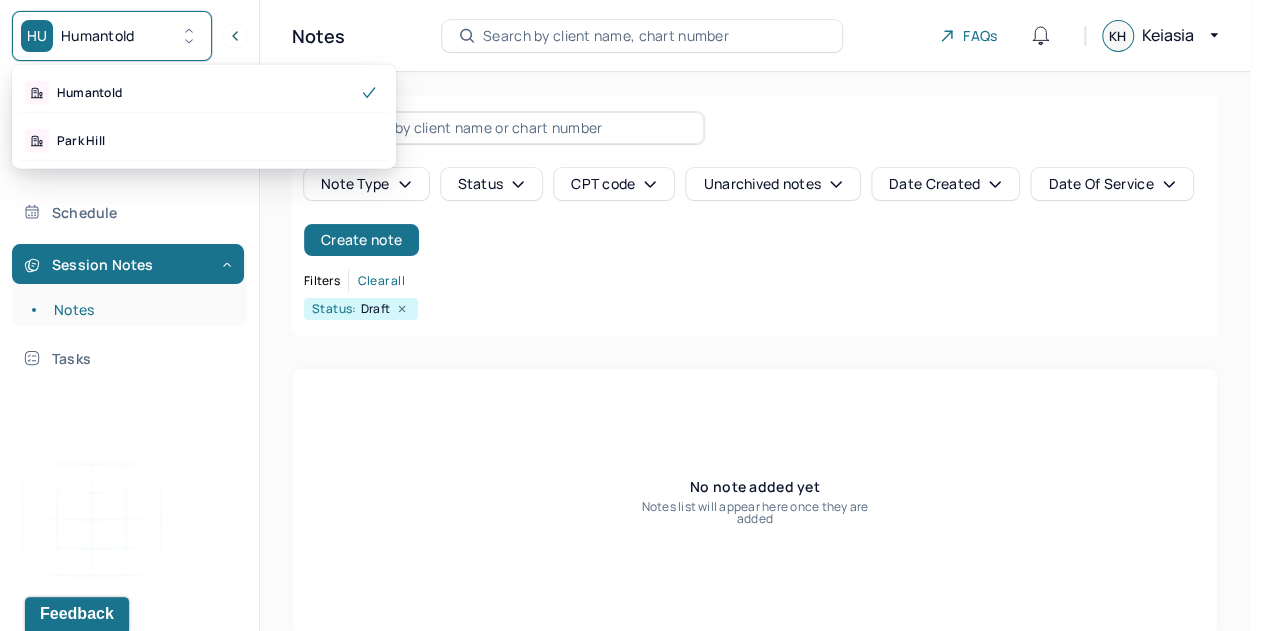 click on "HU Humantold" at bounding box center (112, 36) 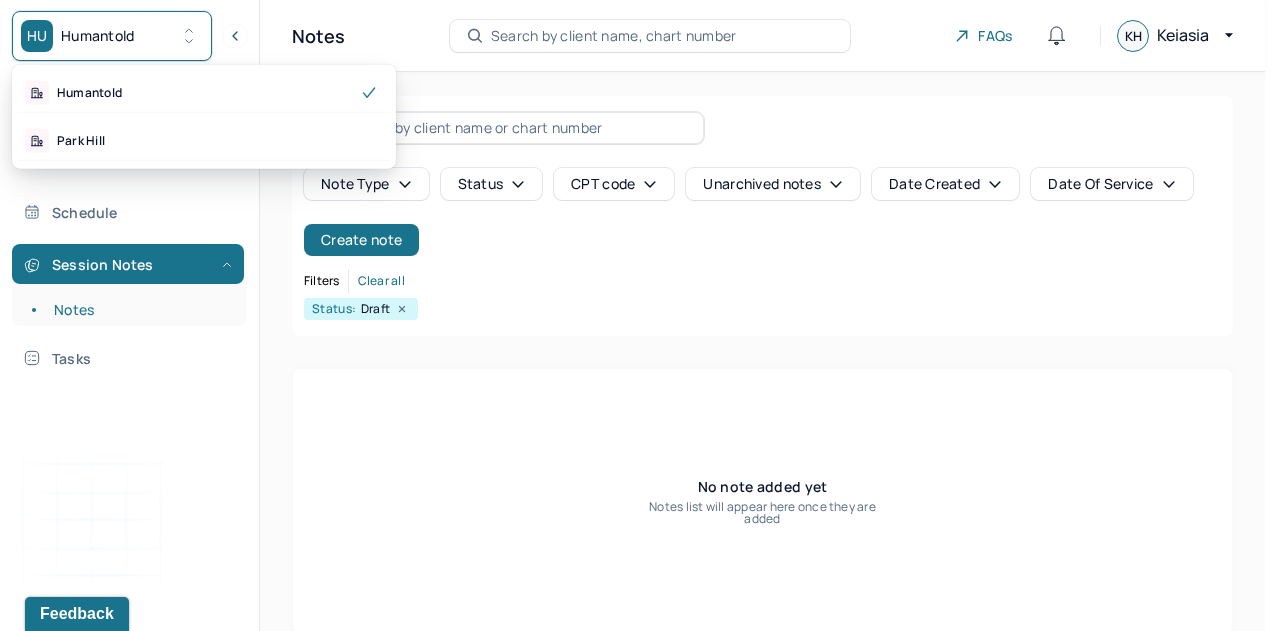 click on "Park Hill" at bounding box center [204, 141] 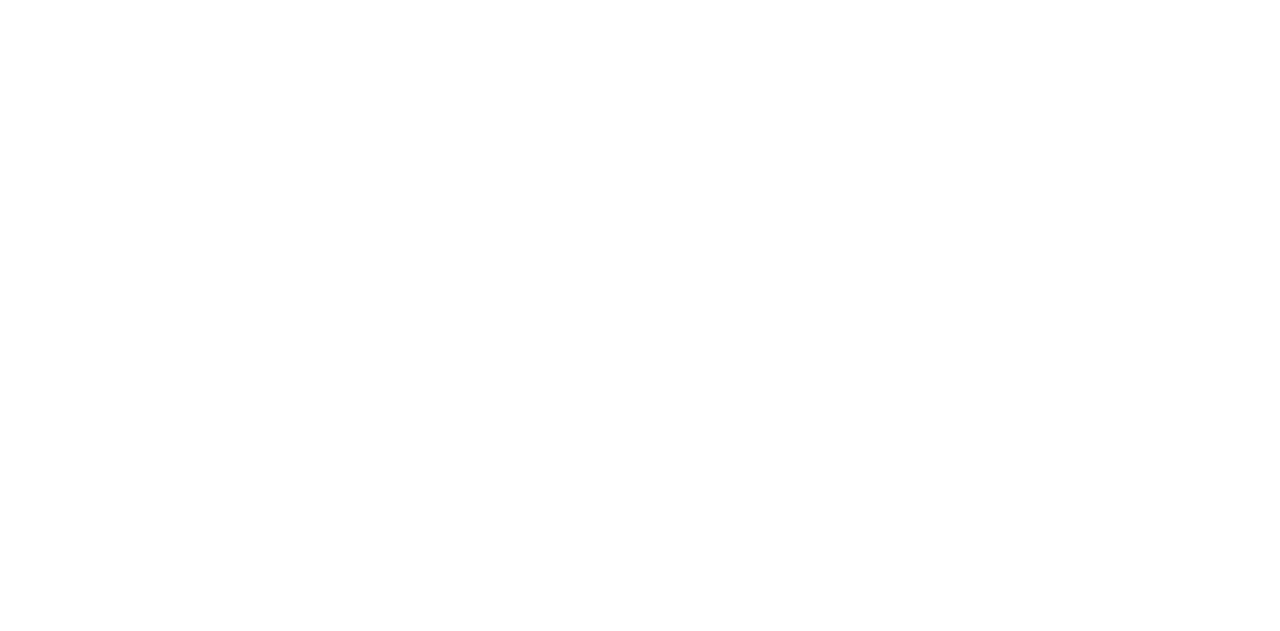 scroll, scrollTop: 0, scrollLeft: 0, axis: both 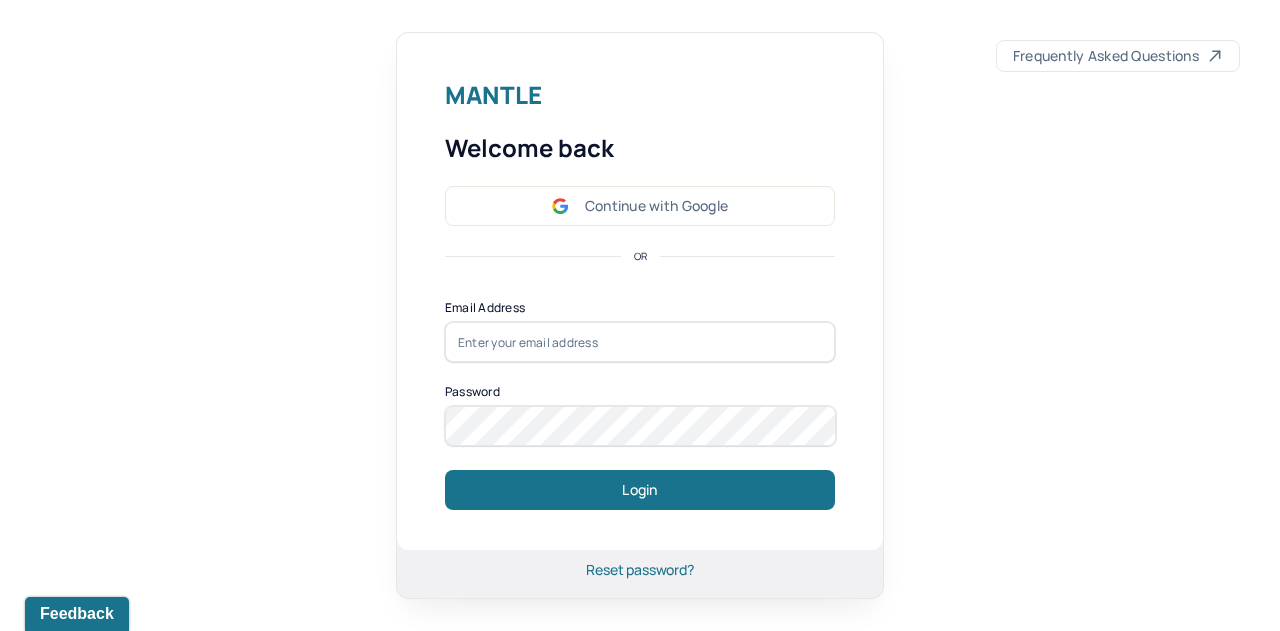 click on "Continue with Google" at bounding box center [640, 206] 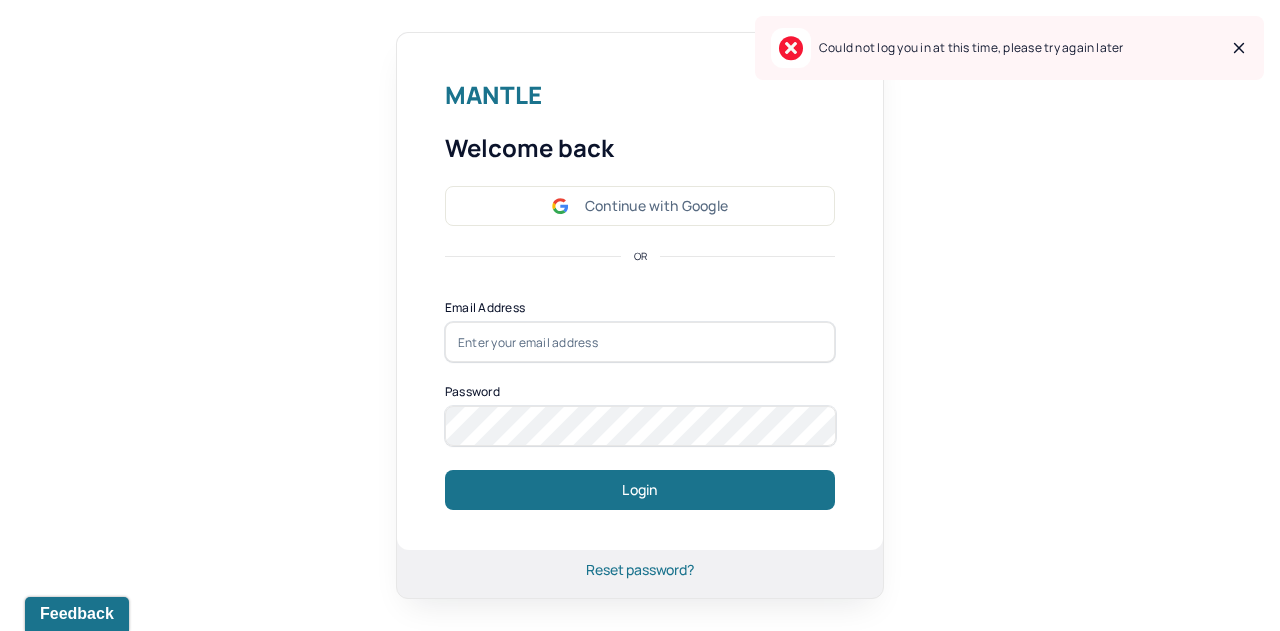 click on "Continue with Google" at bounding box center [640, 206] 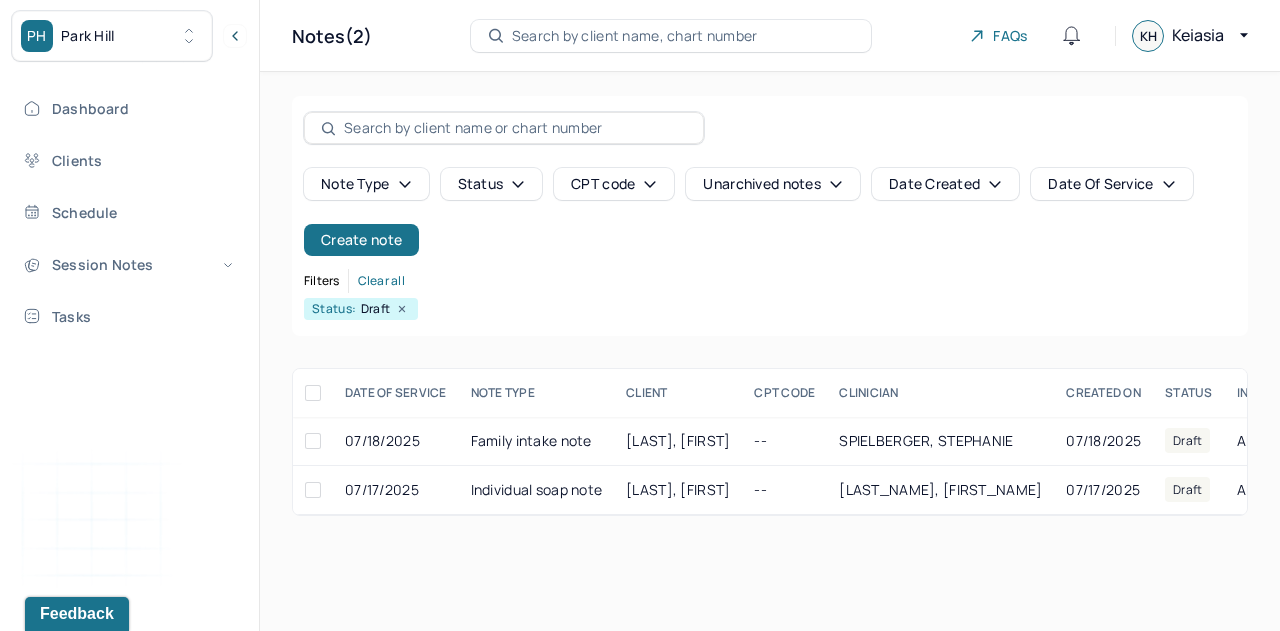 click on "Dashboard" at bounding box center [128, 108] 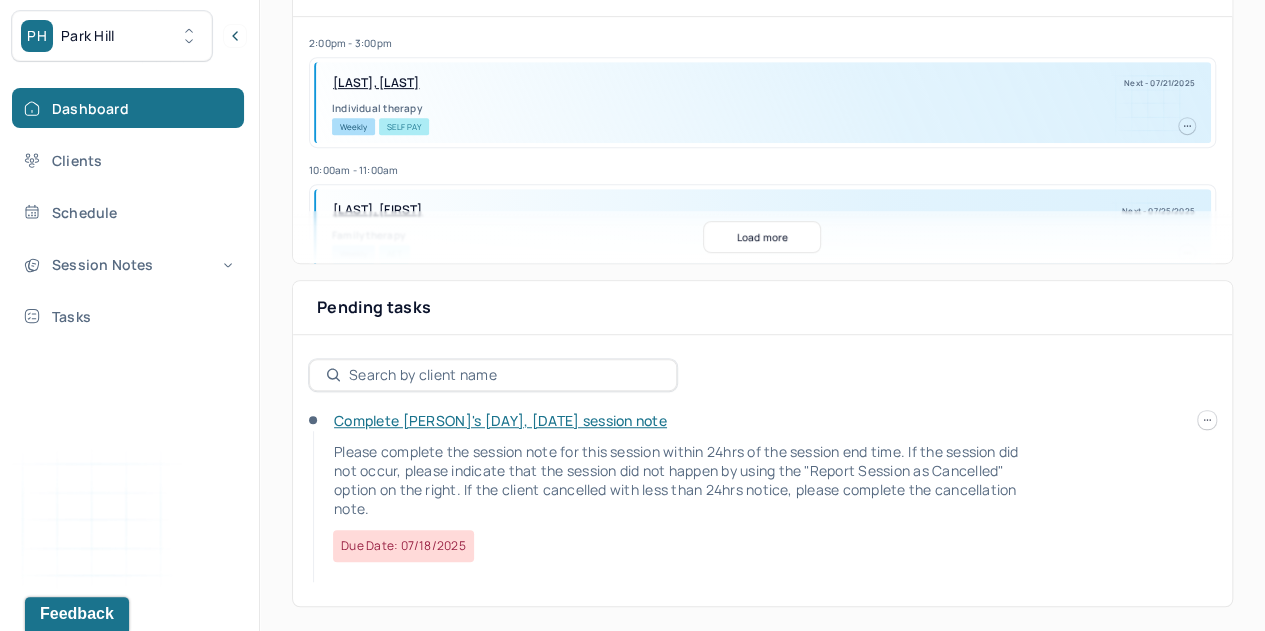 scroll, scrollTop: 469, scrollLeft: 0, axis: vertical 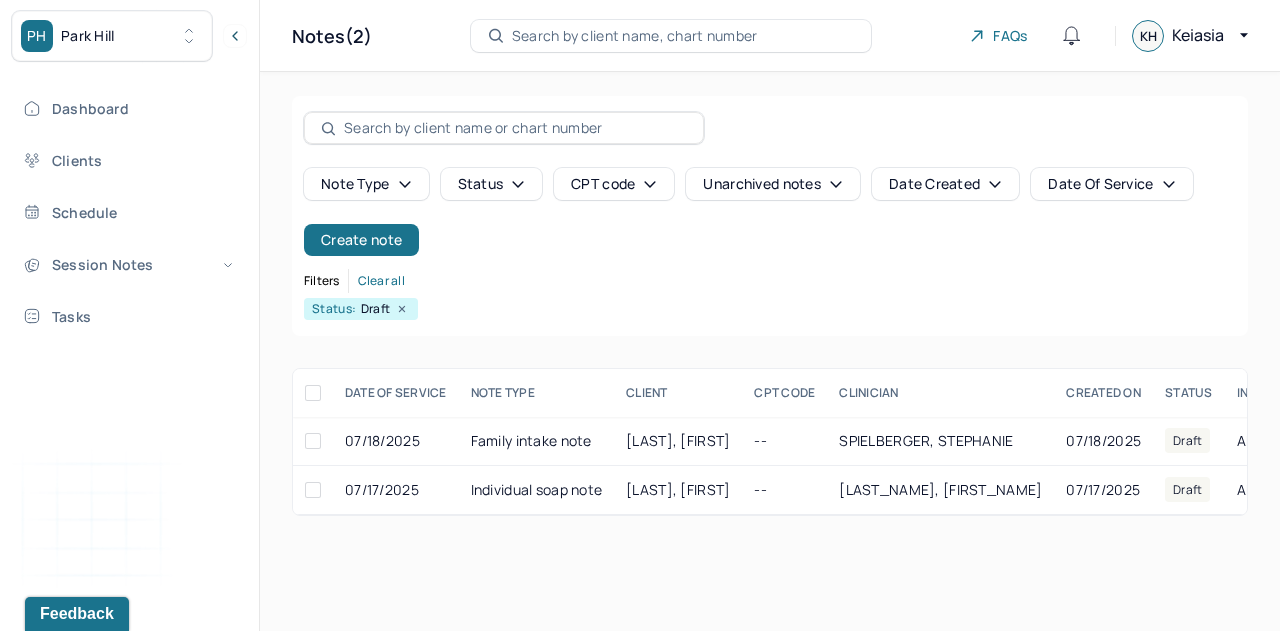 click on "Family intake note" at bounding box center [537, 441] 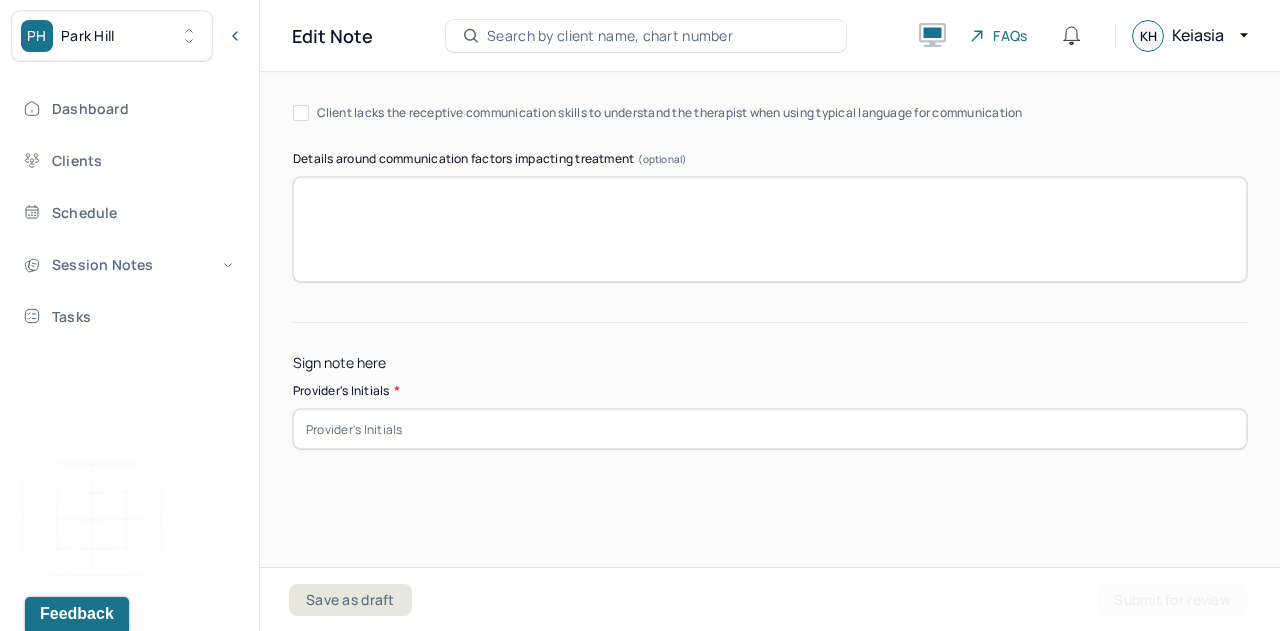scroll, scrollTop: 20551, scrollLeft: 0, axis: vertical 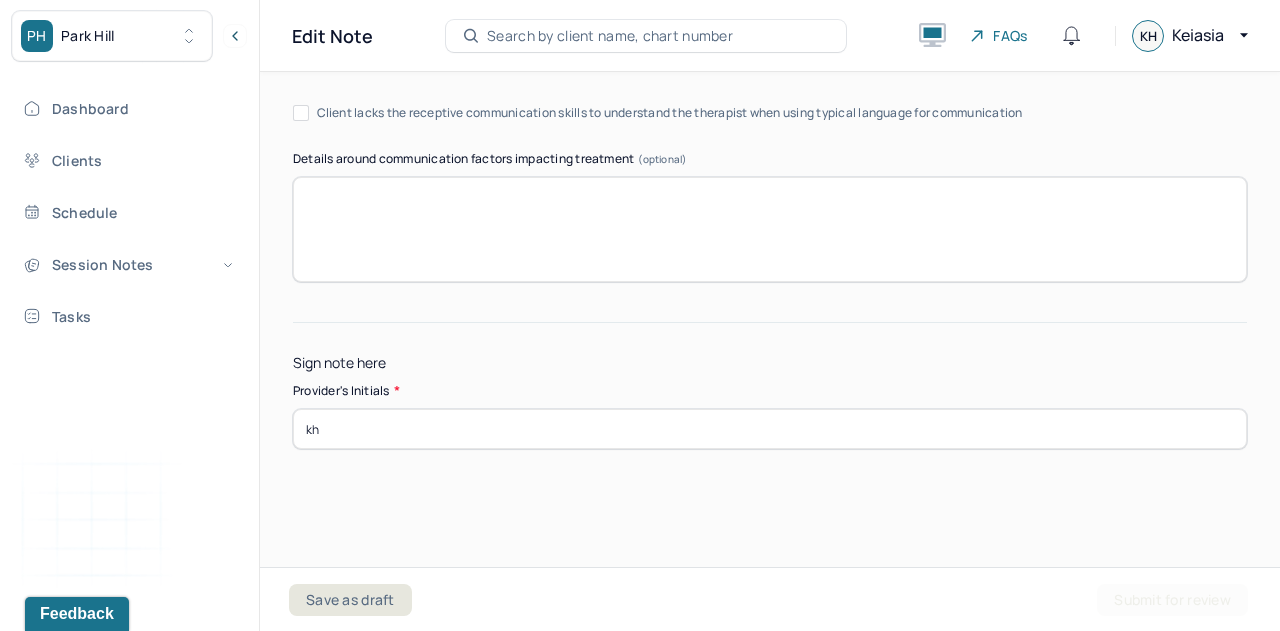 click on "kh" at bounding box center (770, 429) 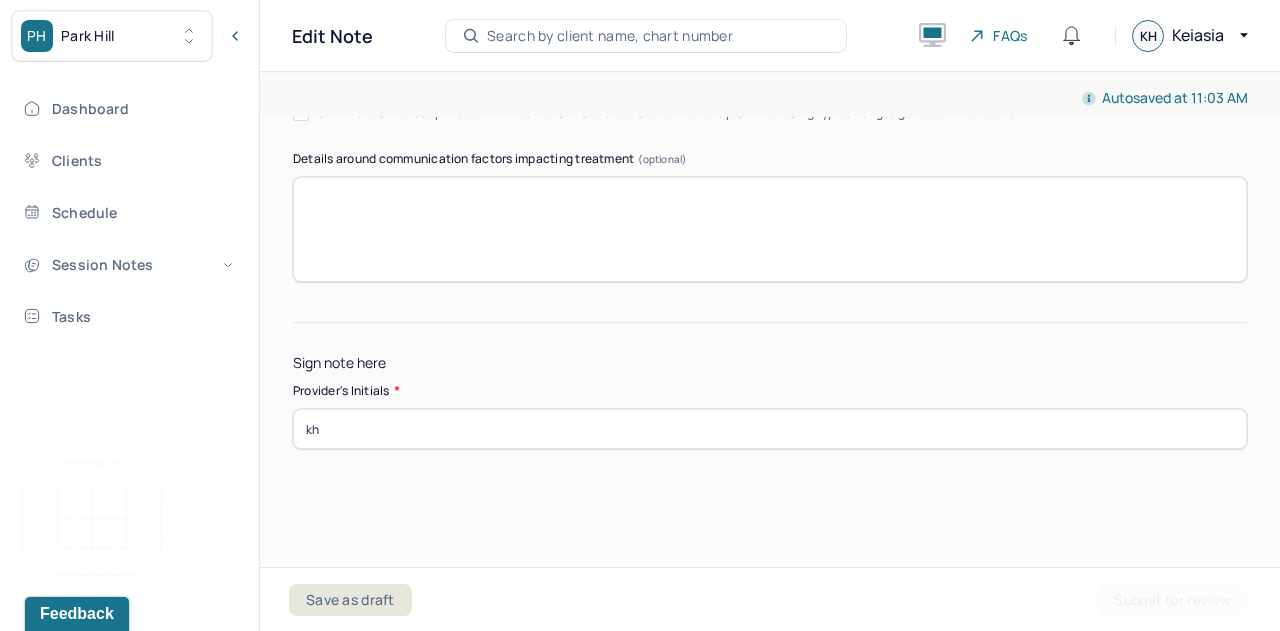 scroll, scrollTop: 20544, scrollLeft: 0, axis: vertical 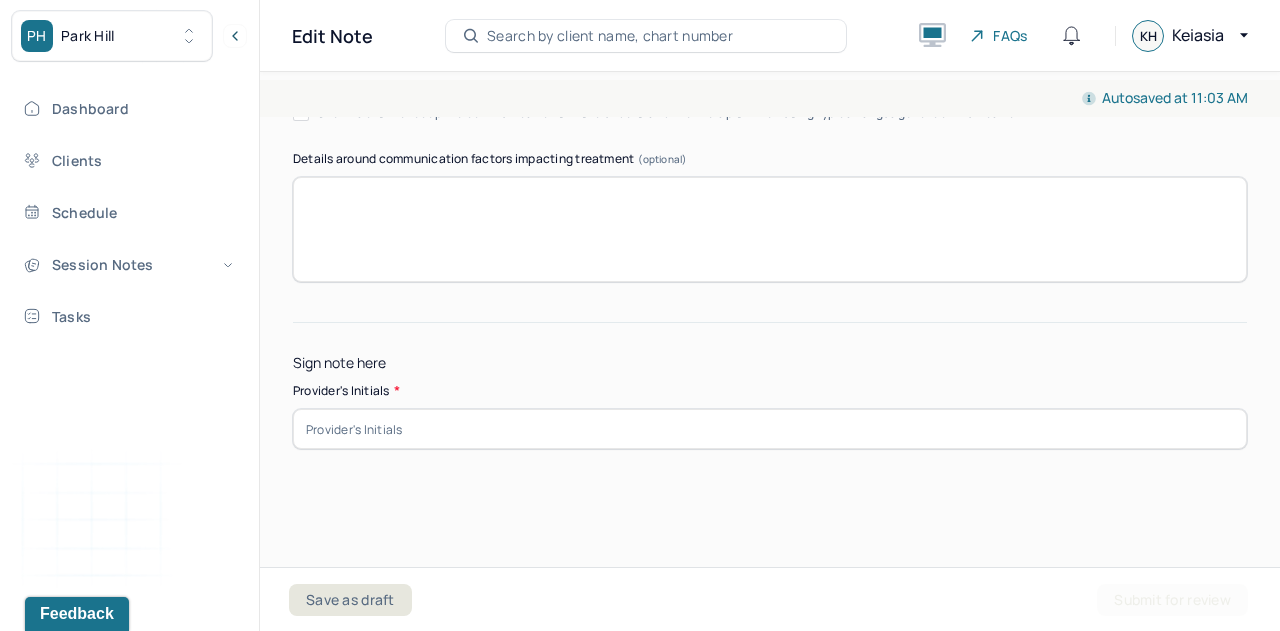type on "h" 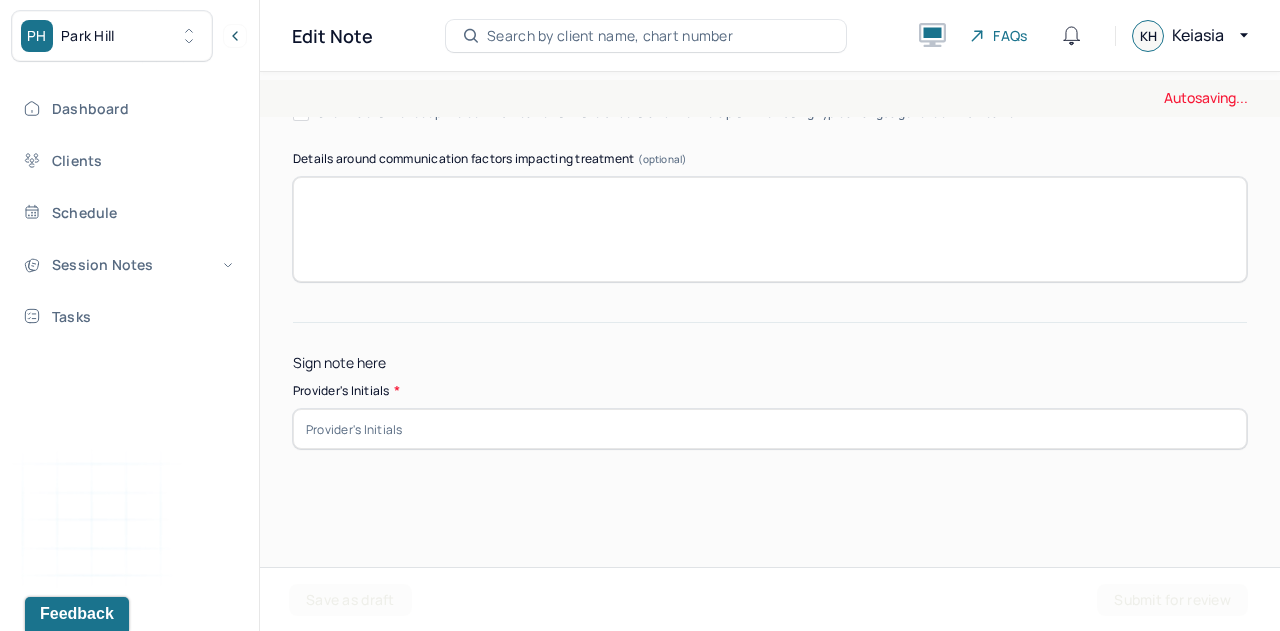 type on "h" 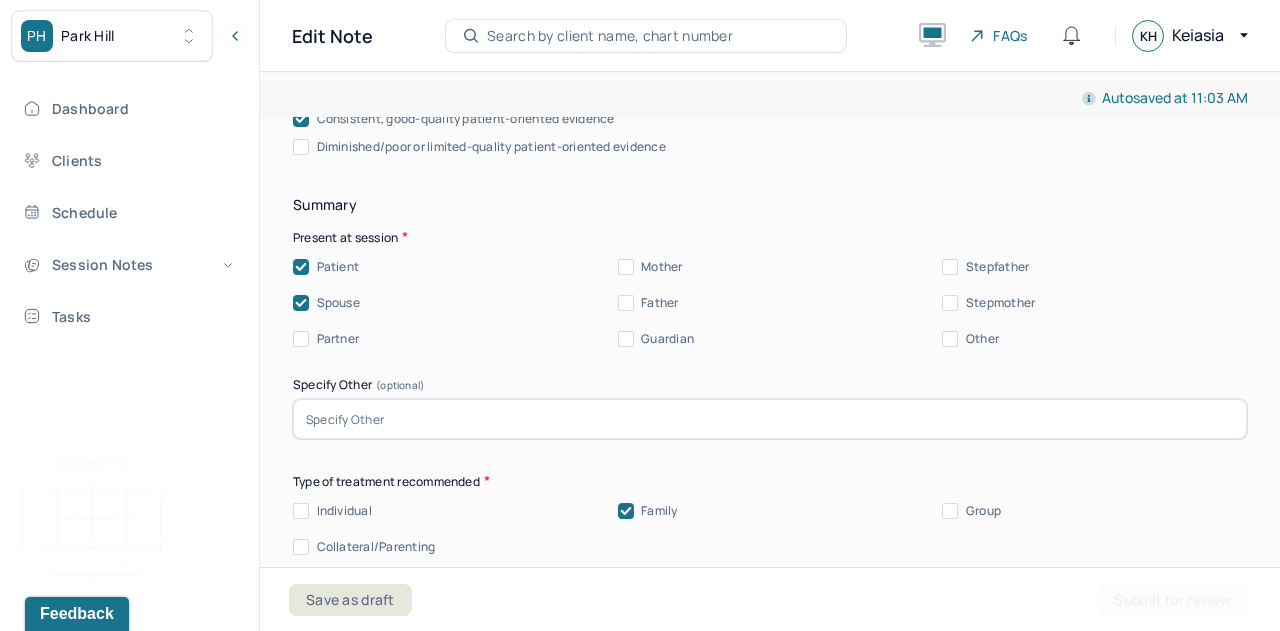 scroll, scrollTop: 17903, scrollLeft: 0, axis: vertical 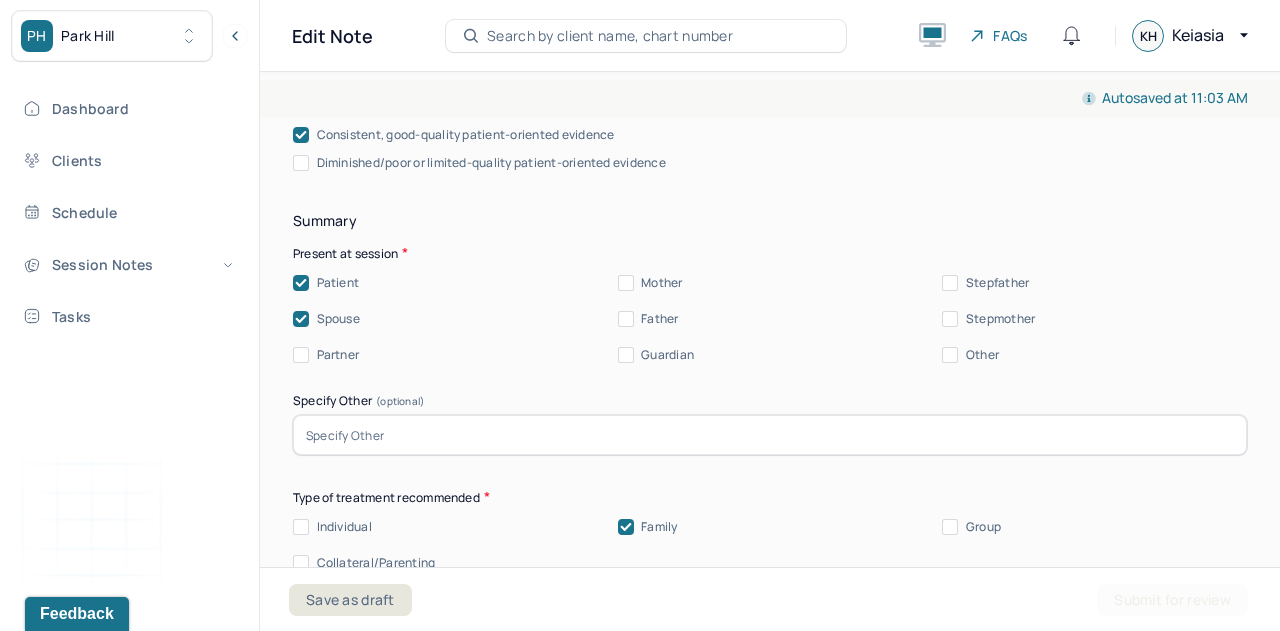 type on "kh" 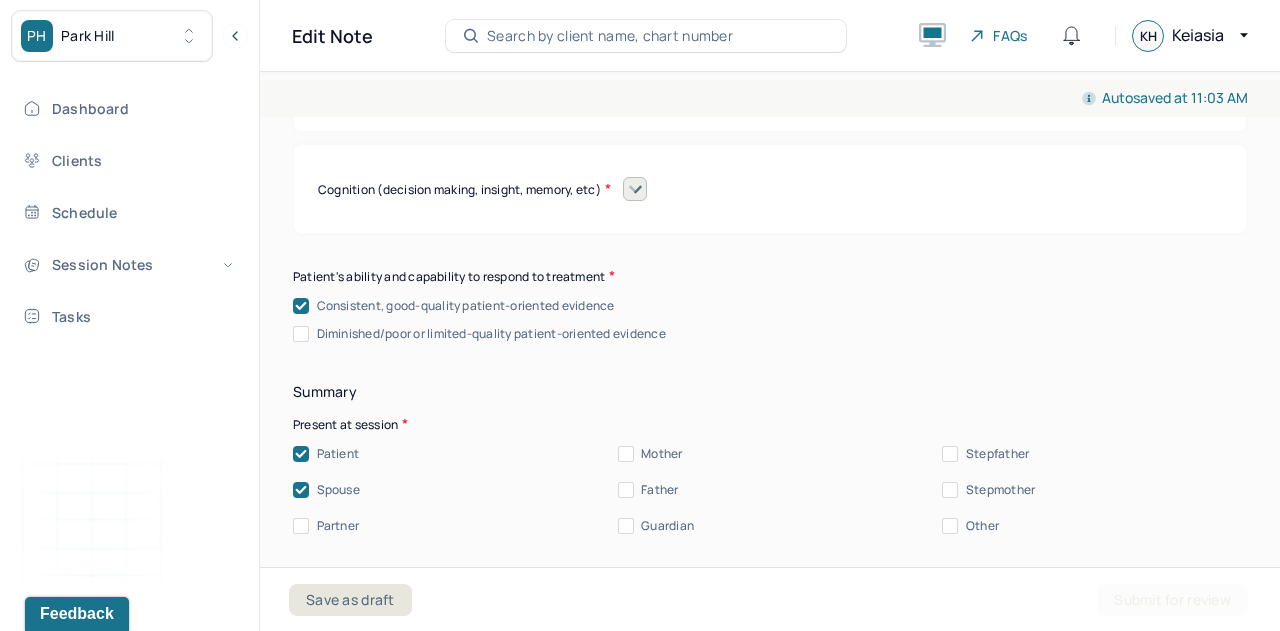 scroll, scrollTop: 17987, scrollLeft: 0, axis: vertical 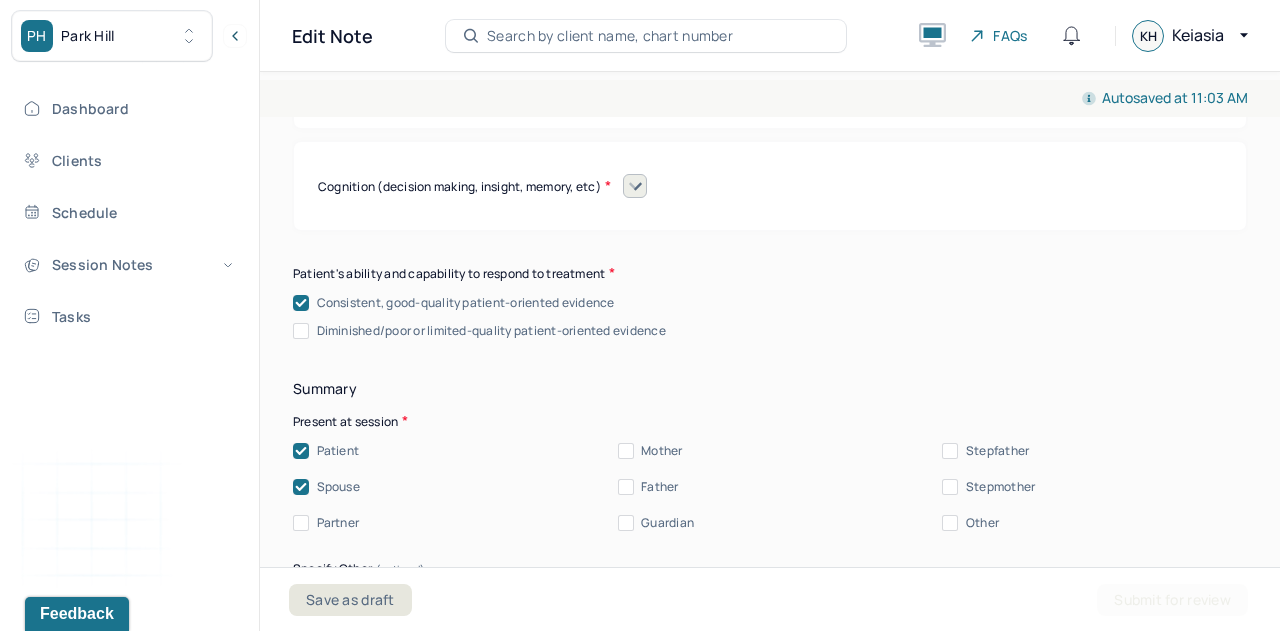 click at bounding box center (426, -1286) 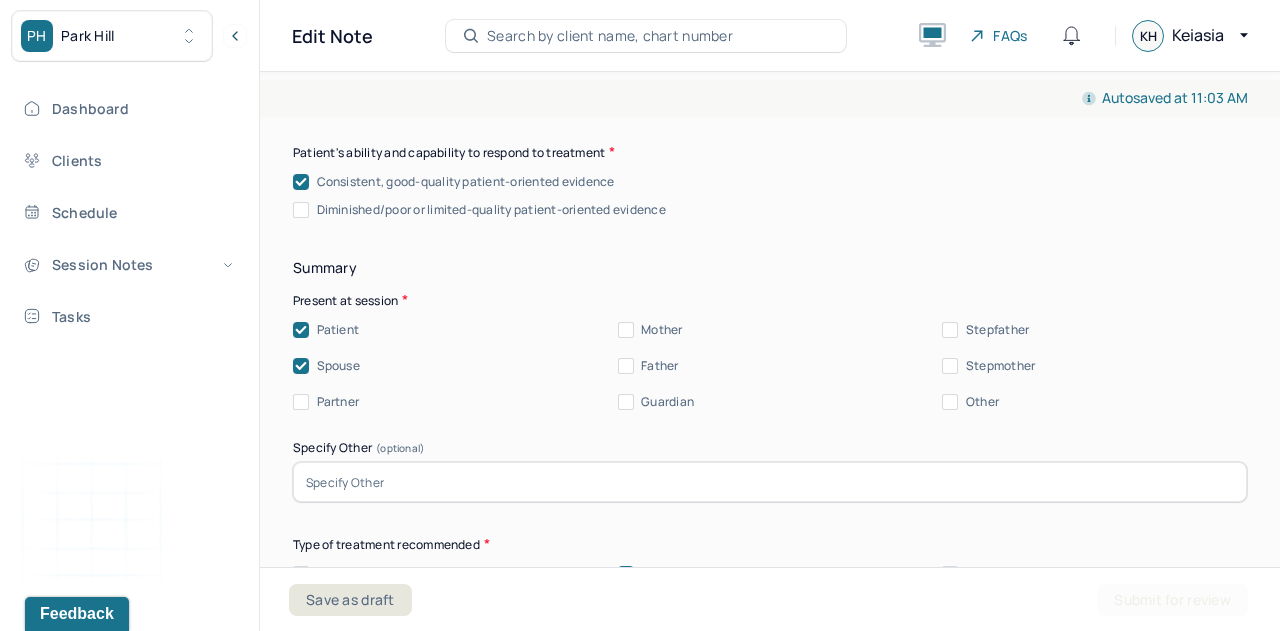 scroll, scrollTop: 18649, scrollLeft: 0, axis: vertical 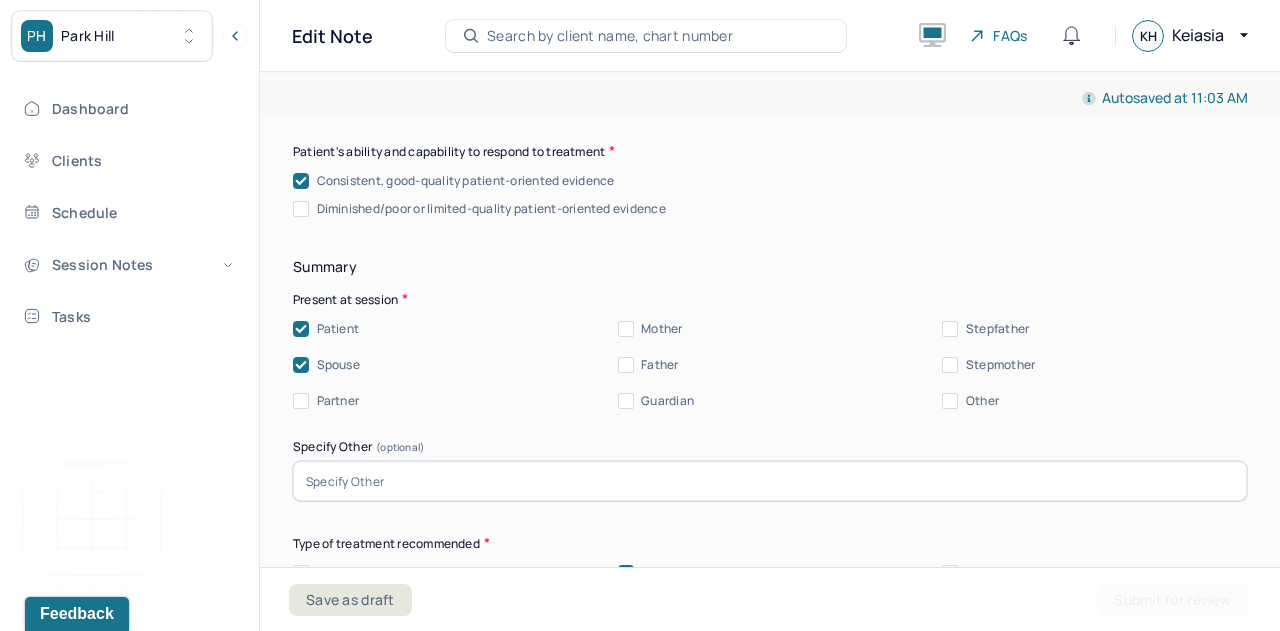 click at bounding box center [535, -1846] 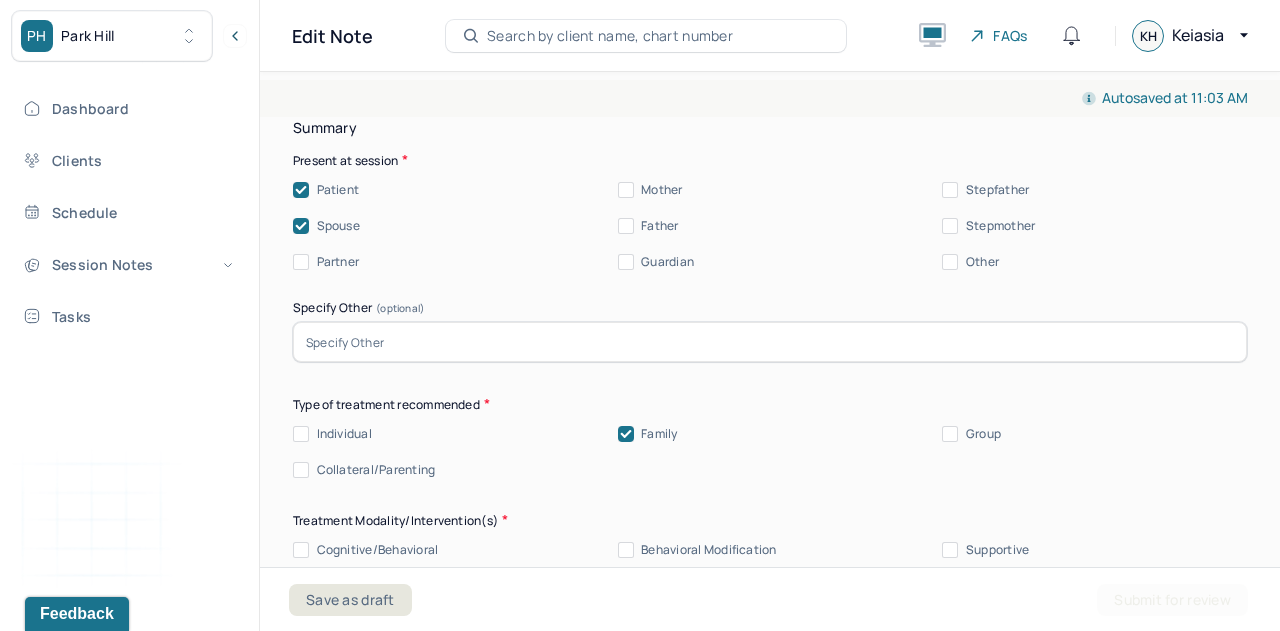 scroll, scrollTop: 19266, scrollLeft: 0, axis: vertical 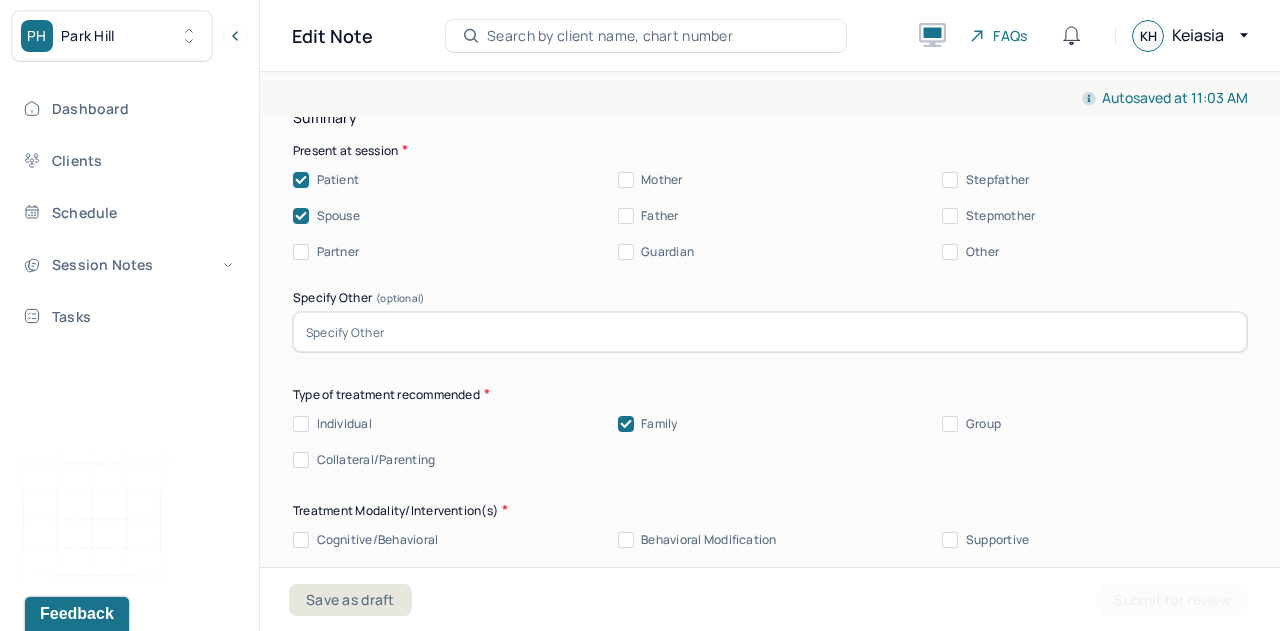 click 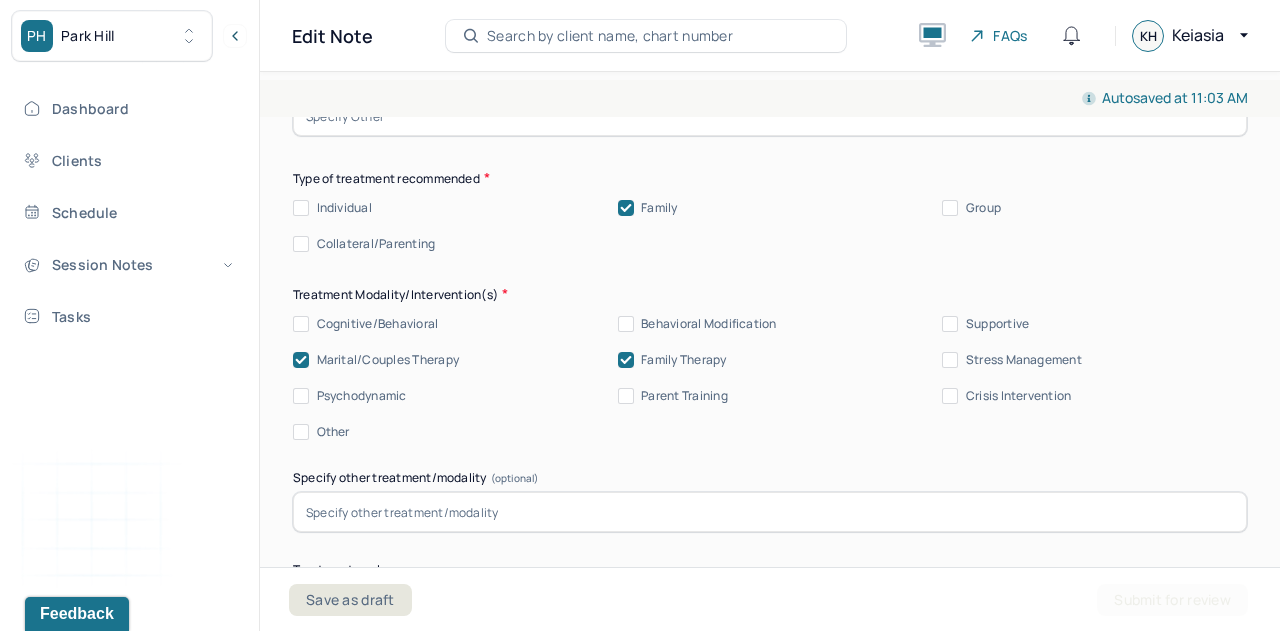 scroll, scrollTop: 19776, scrollLeft: 0, axis: vertical 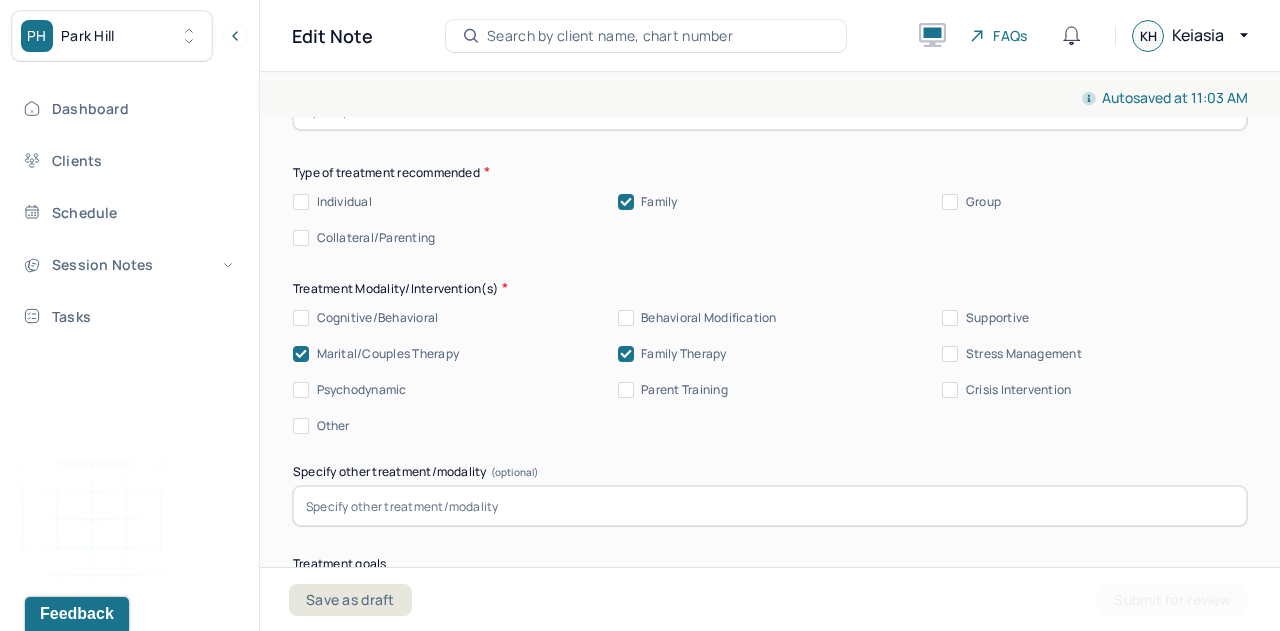click 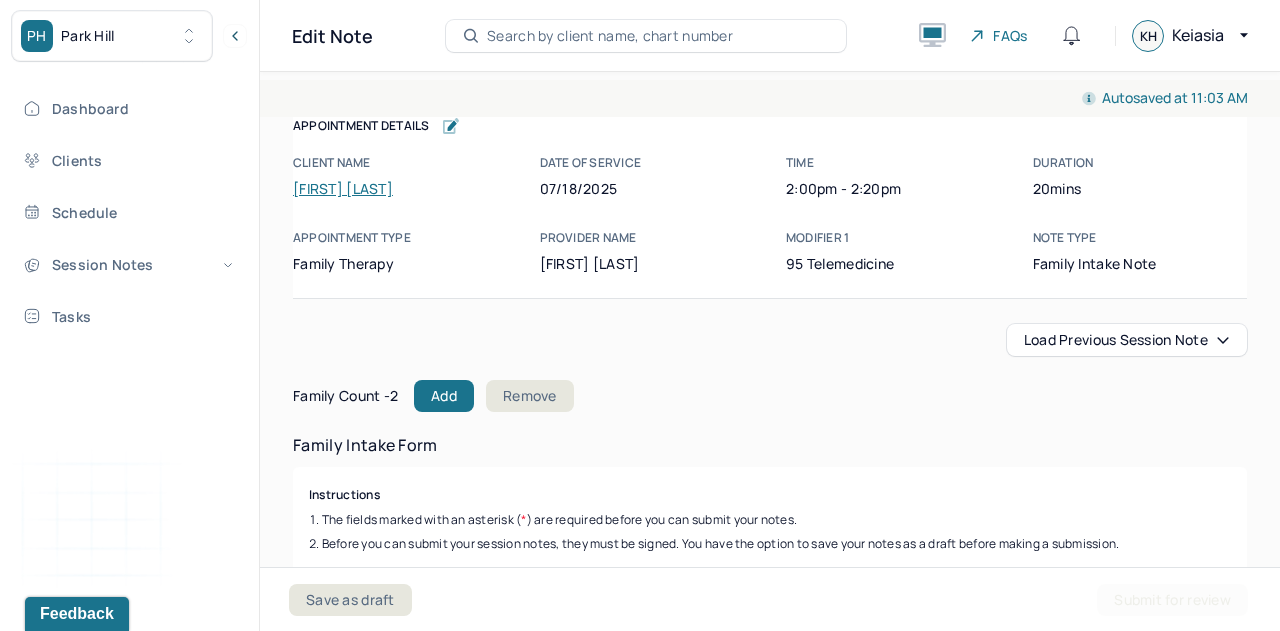 scroll, scrollTop: 0, scrollLeft: 0, axis: both 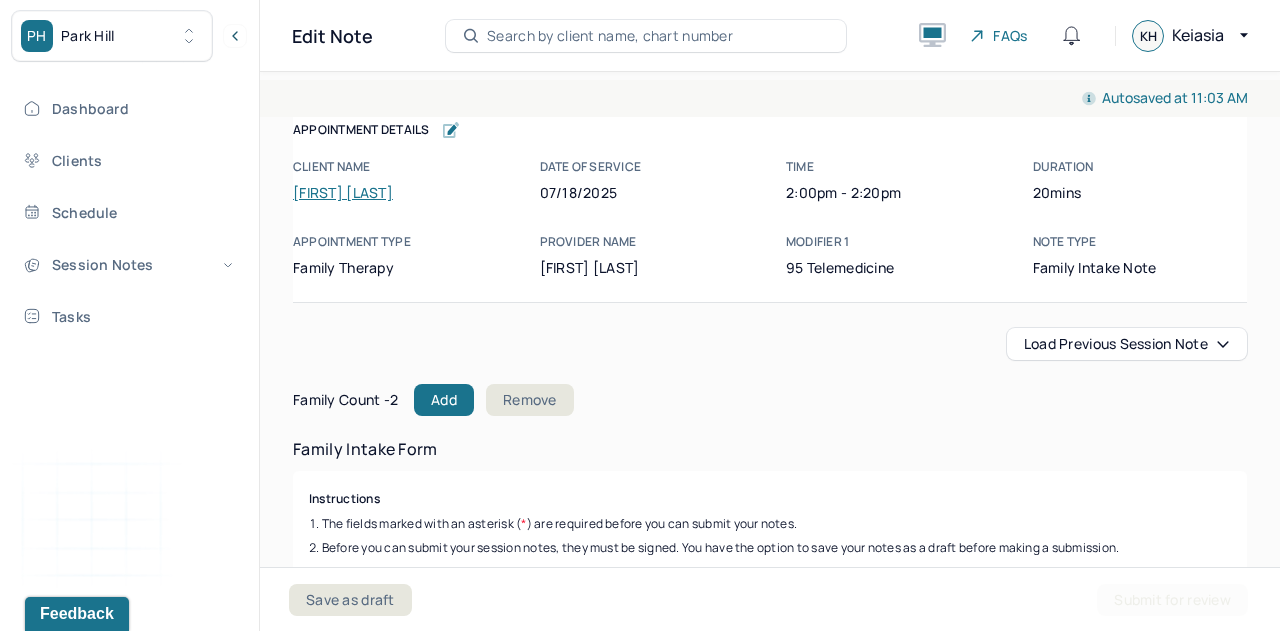 click 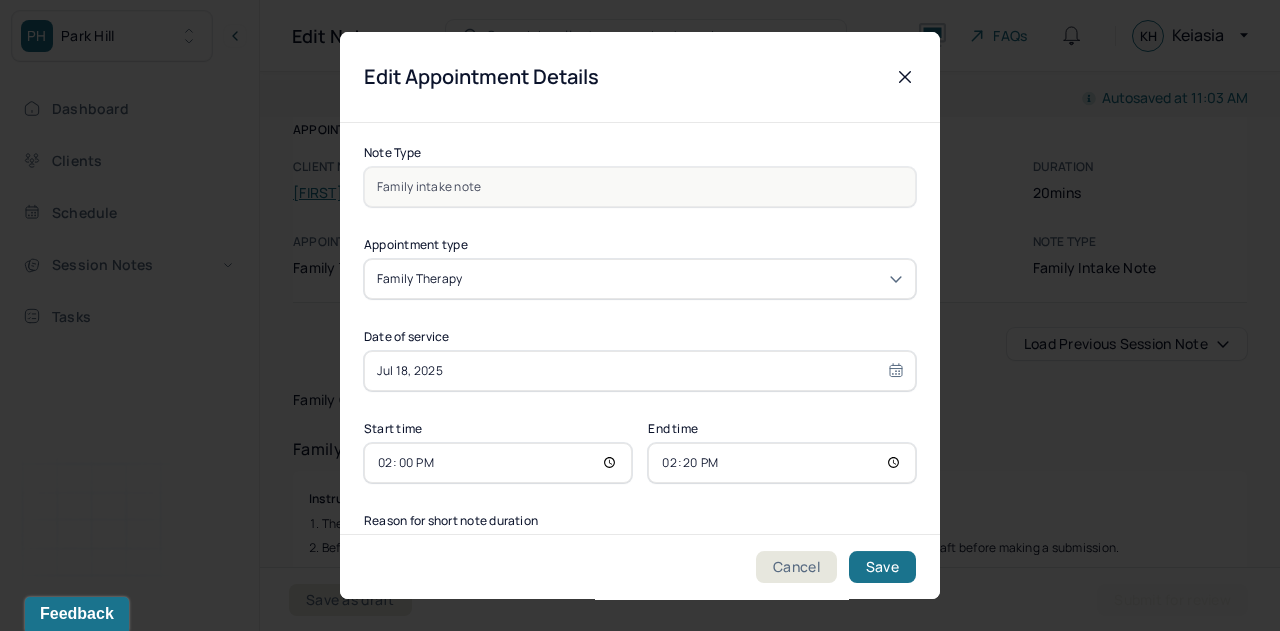 scroll, scrollTop: 62, scrollLeft: 0, axis: vertical 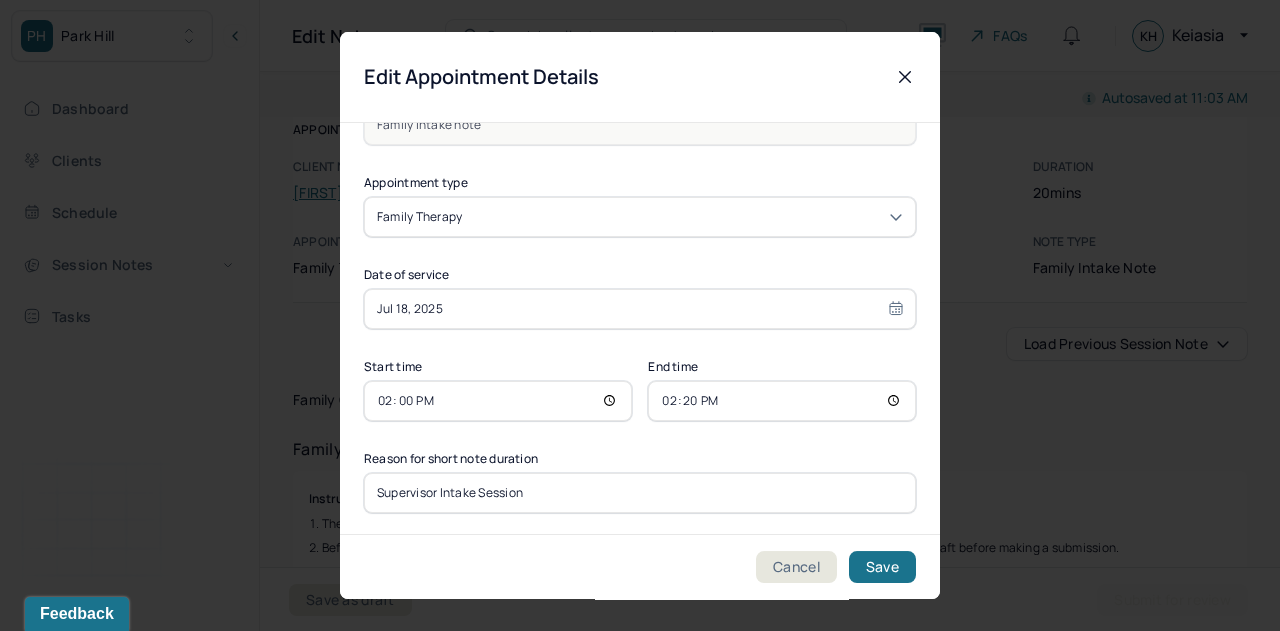 click on "14:20" at bounding box center (782, 401) 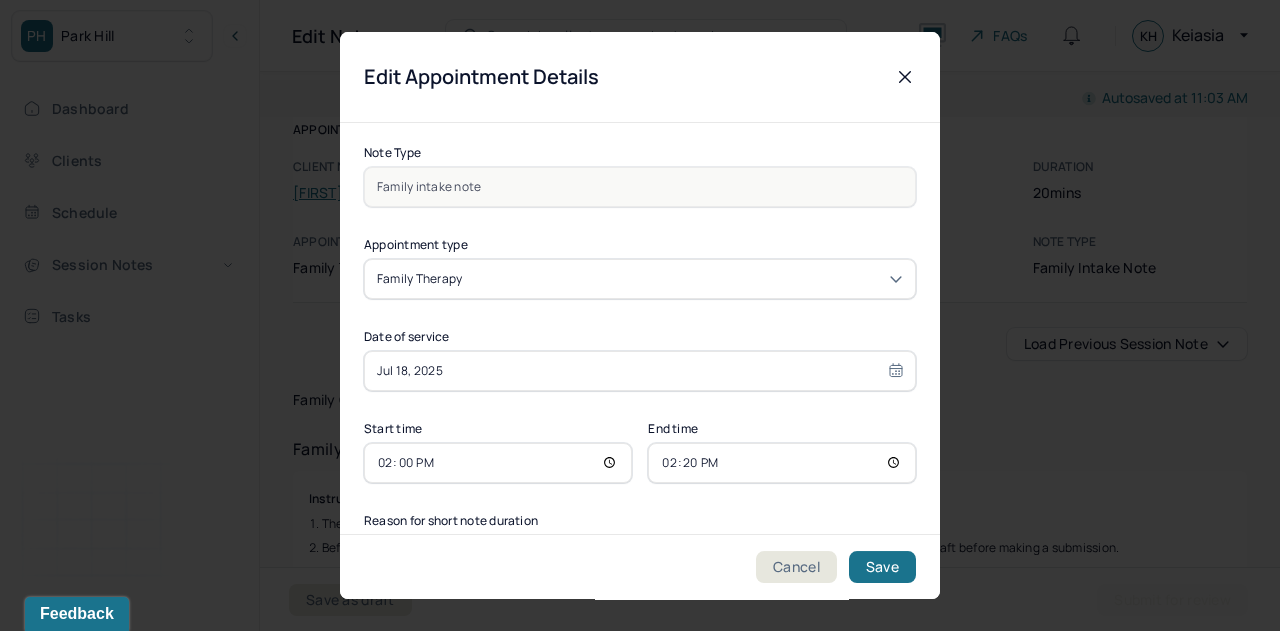 scroll, scrollTop: 62, scrollLeft: 0, axis: vertical 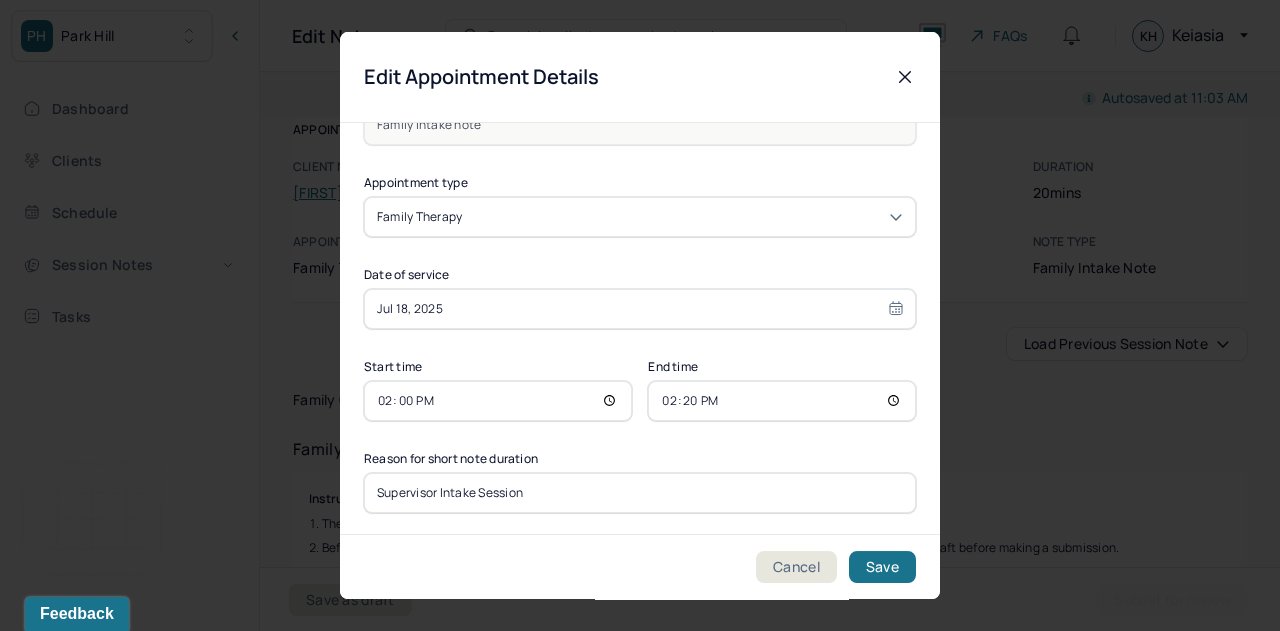 click on "14:00" at bounding box center [498, 401] 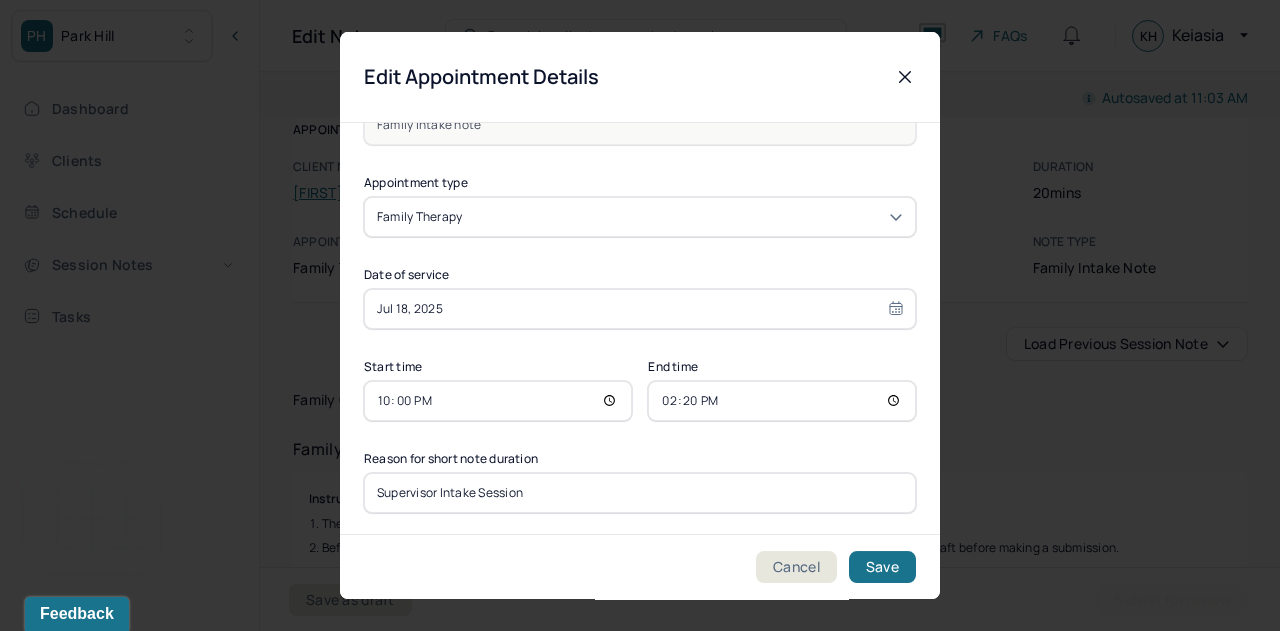 scroll, scrollTop: 0, scrollLeft: 0, axis: both 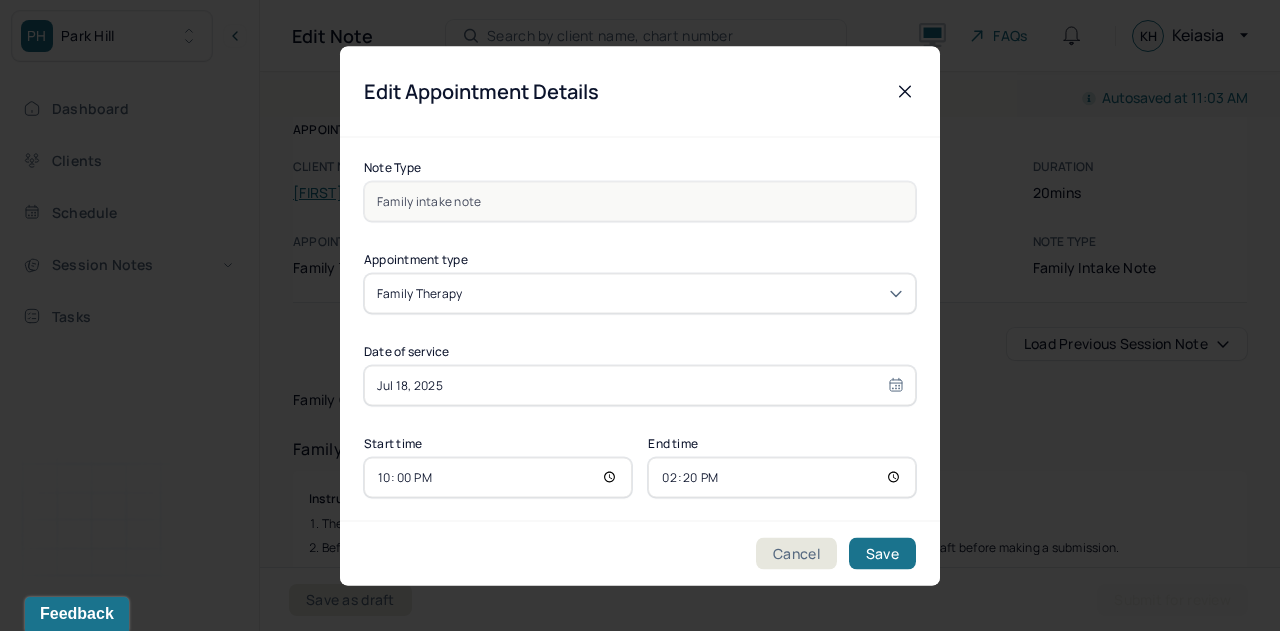 type on "10:00" 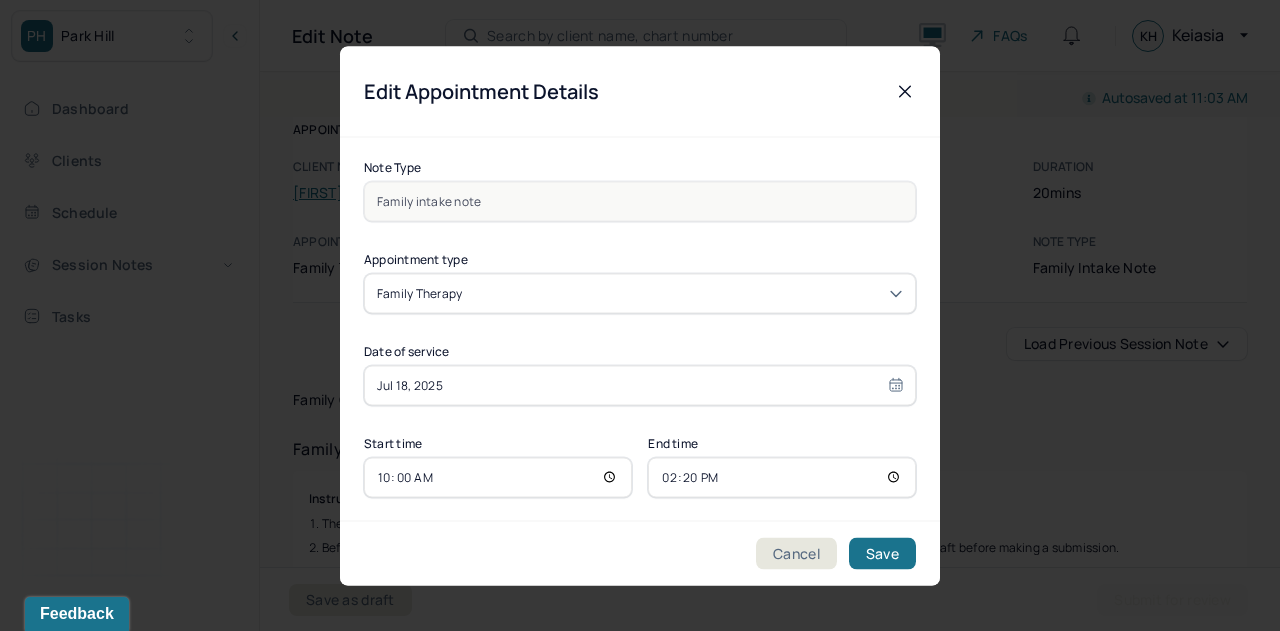 click on "14:20" at bounding box center (782, 477) 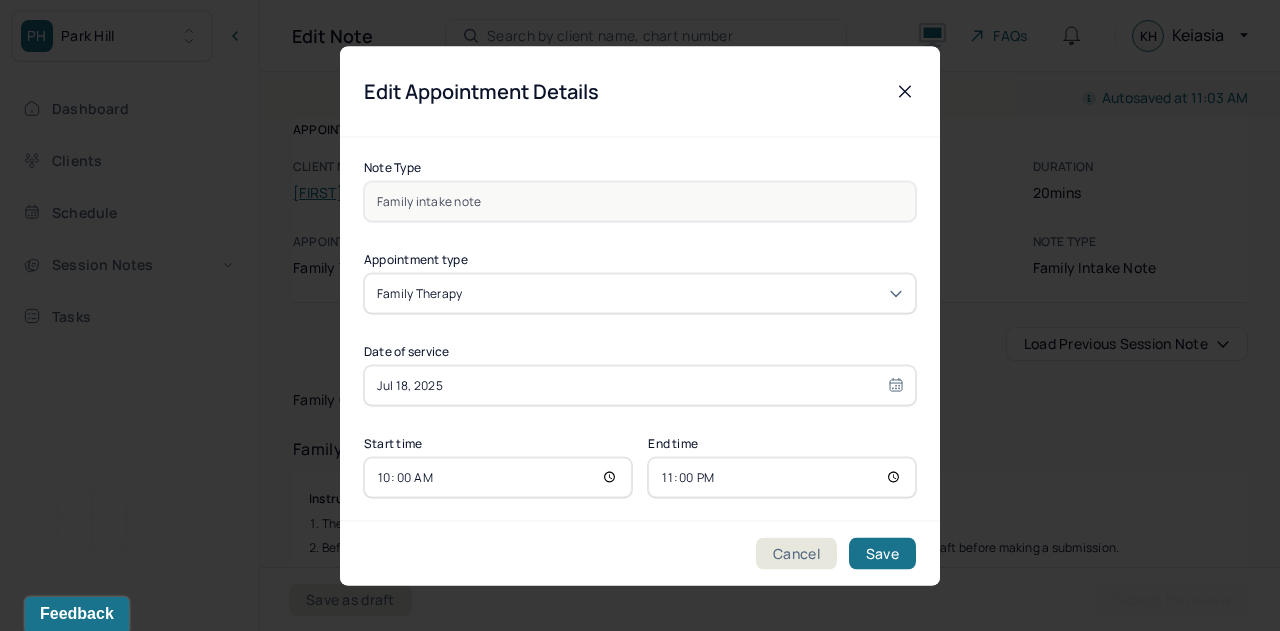 type on "11:00" 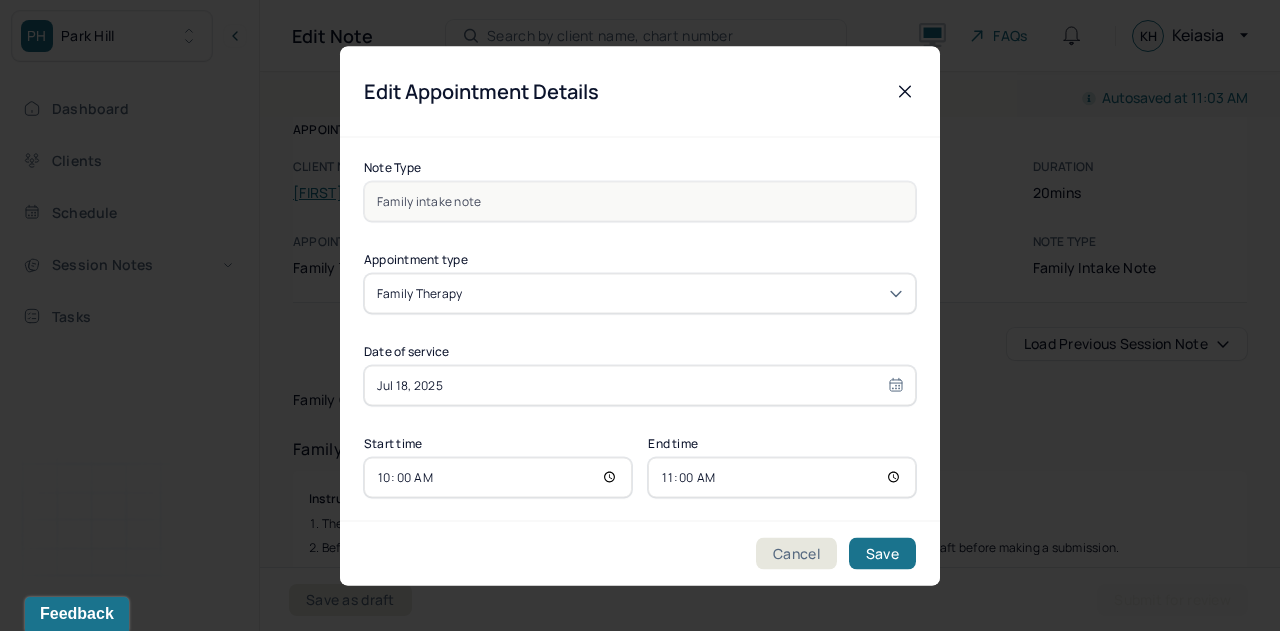 click on "Save" at bounding box center [882, 553] 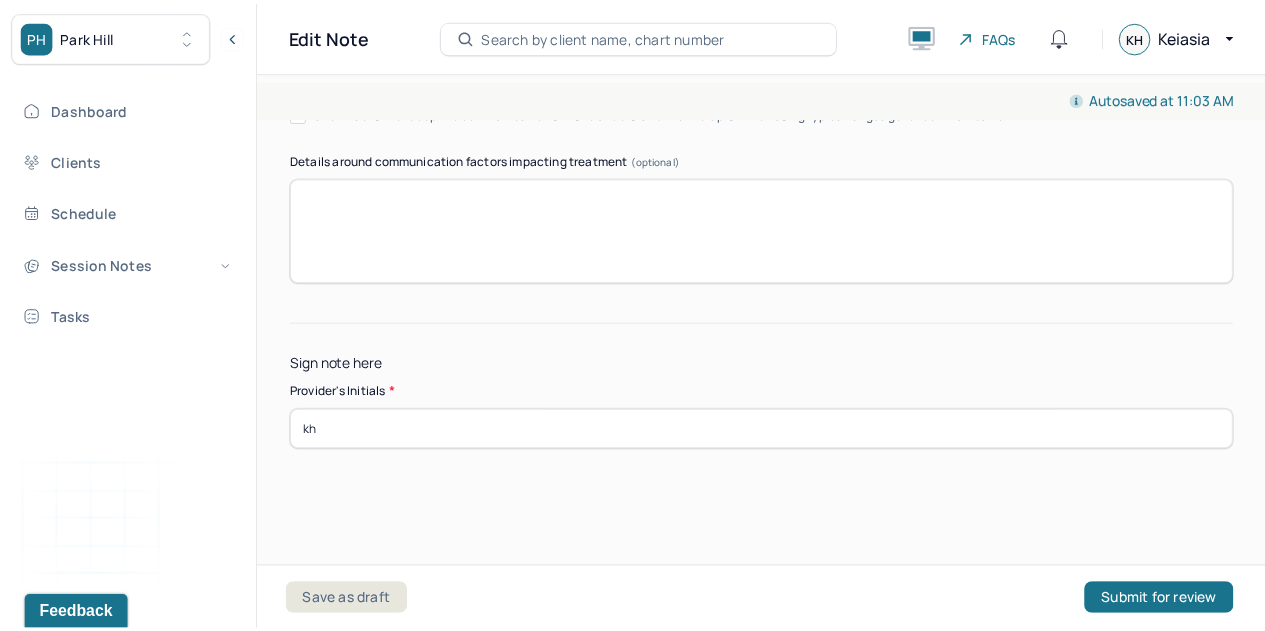 scroll, scrollTop: 22714, scrollLeft: 0, axis: vertical 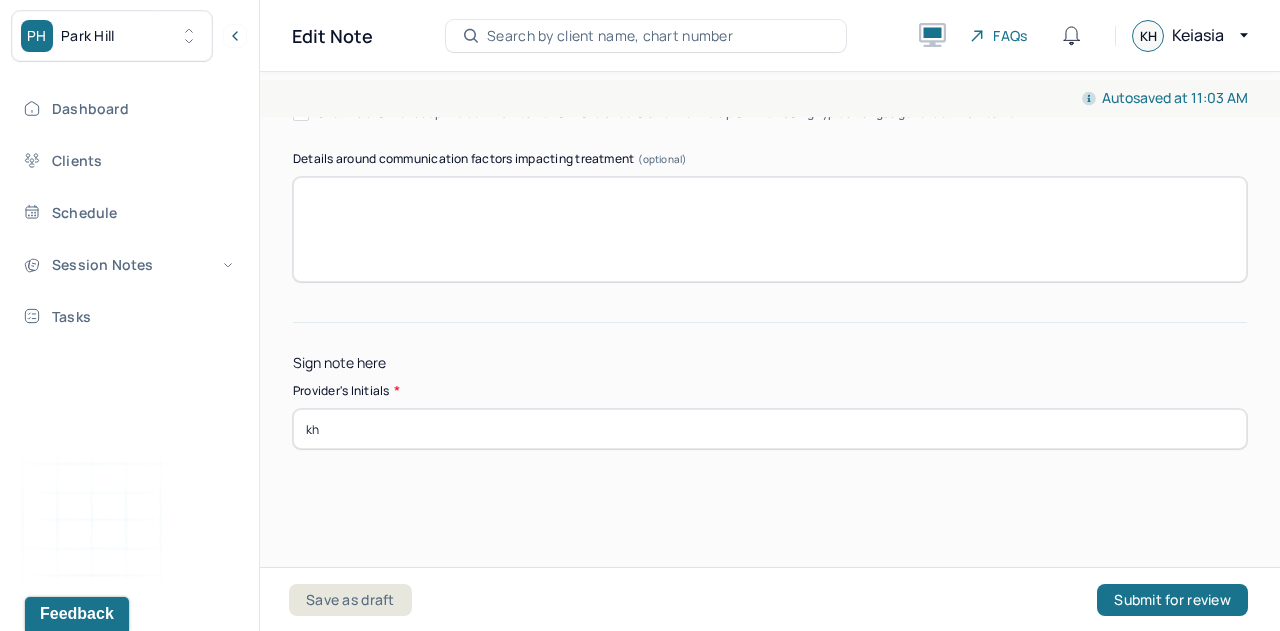 click on "Submit for review" at bounding box center (1172, 600) 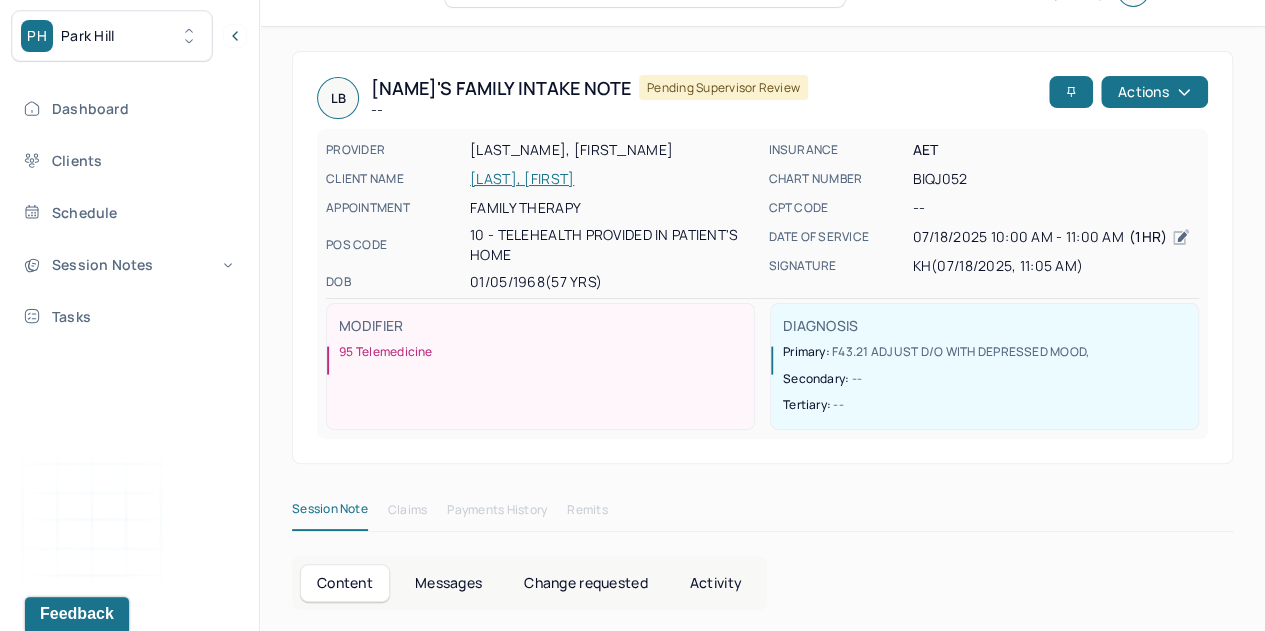 scroll, scrollTop: 31, scrollLeft: 0, axis: vertical 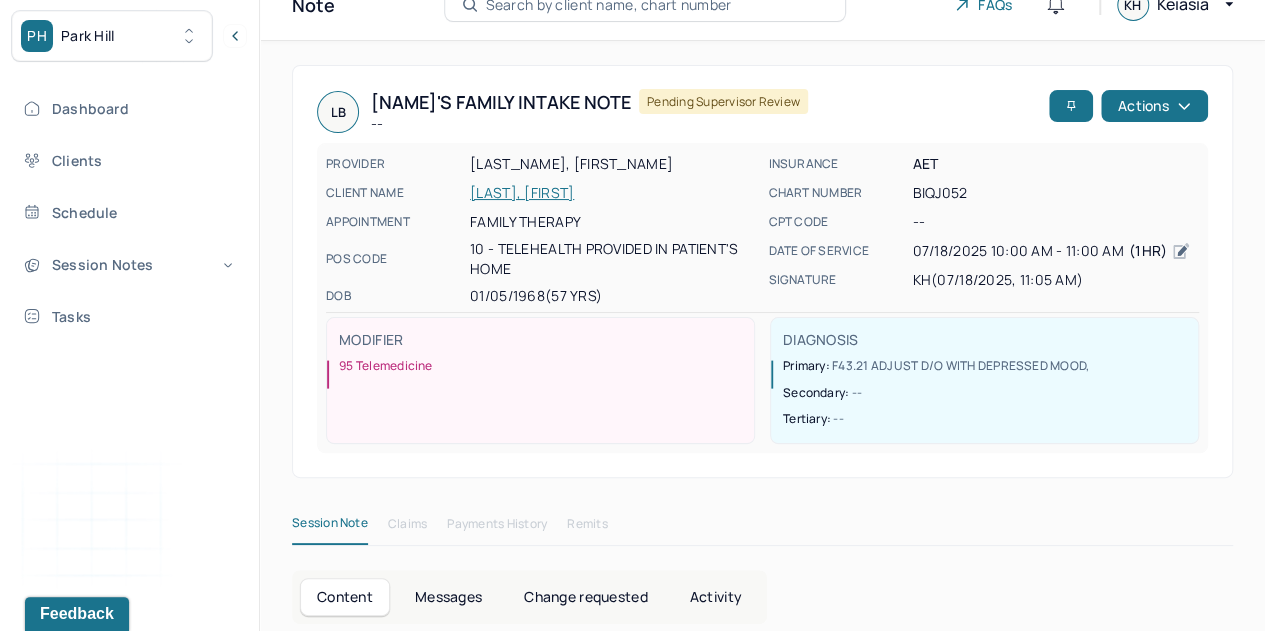 click on "Dashboard" at bounding box center (128, 108) 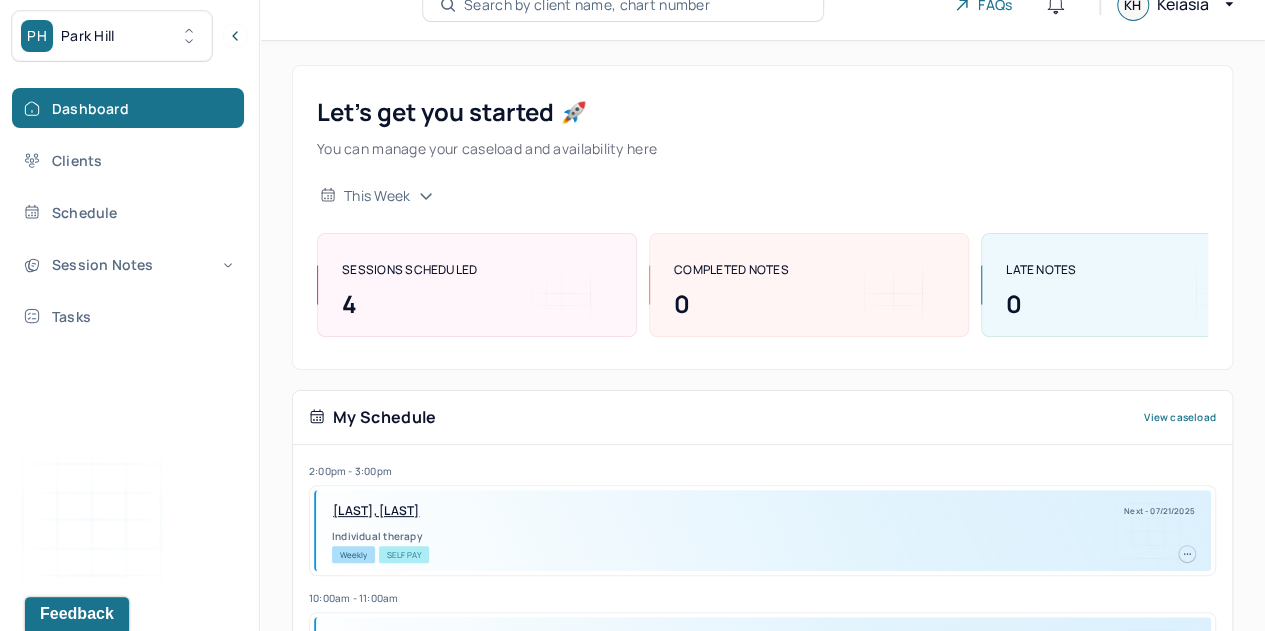click on "Session Notes" at bounding box center [128, 264] 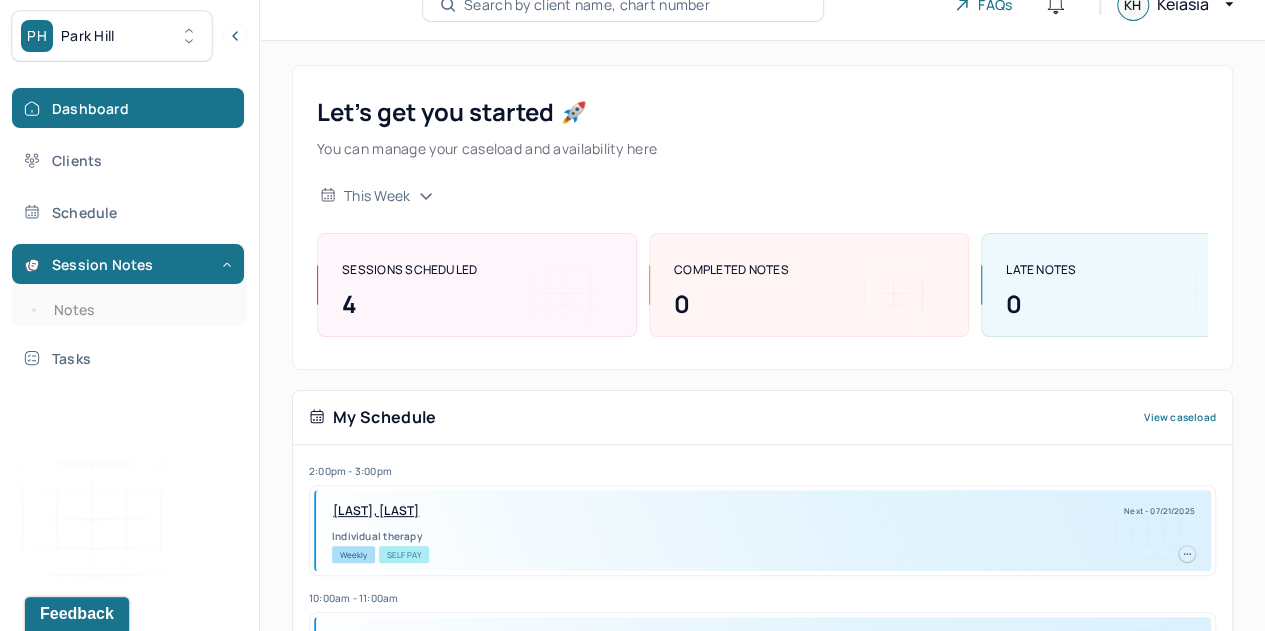 click on "Notes" at bounding box center (139, 310) 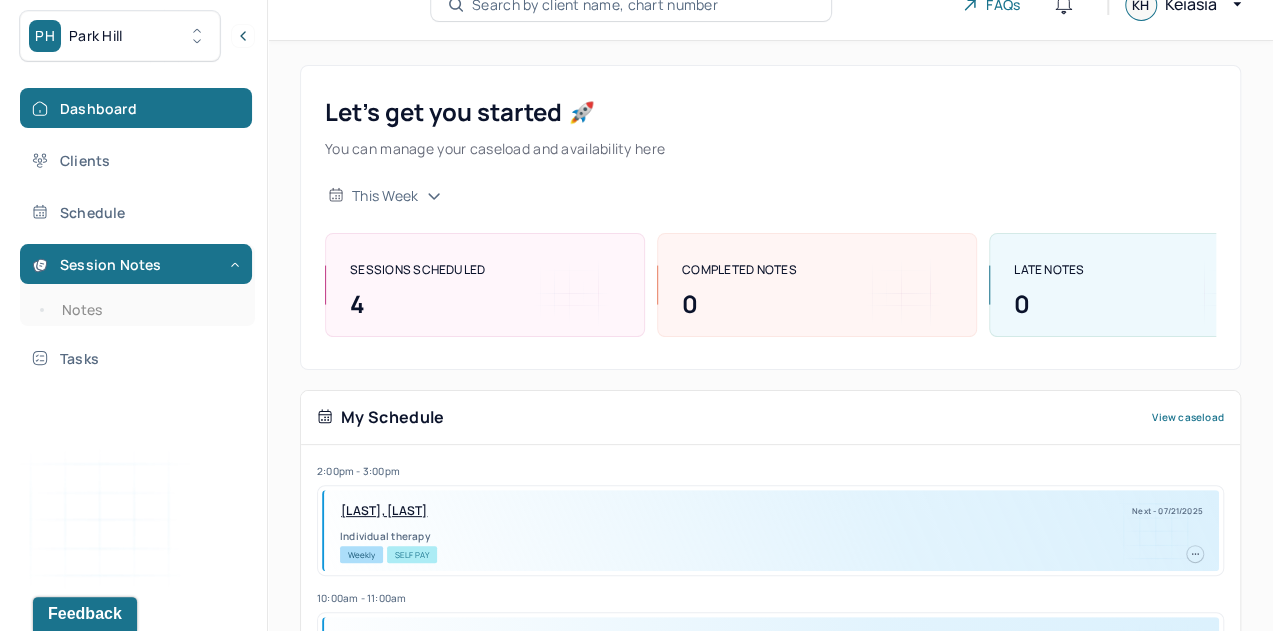 scroll, scrollTop: 0, scrollLeft: 0, axis: both 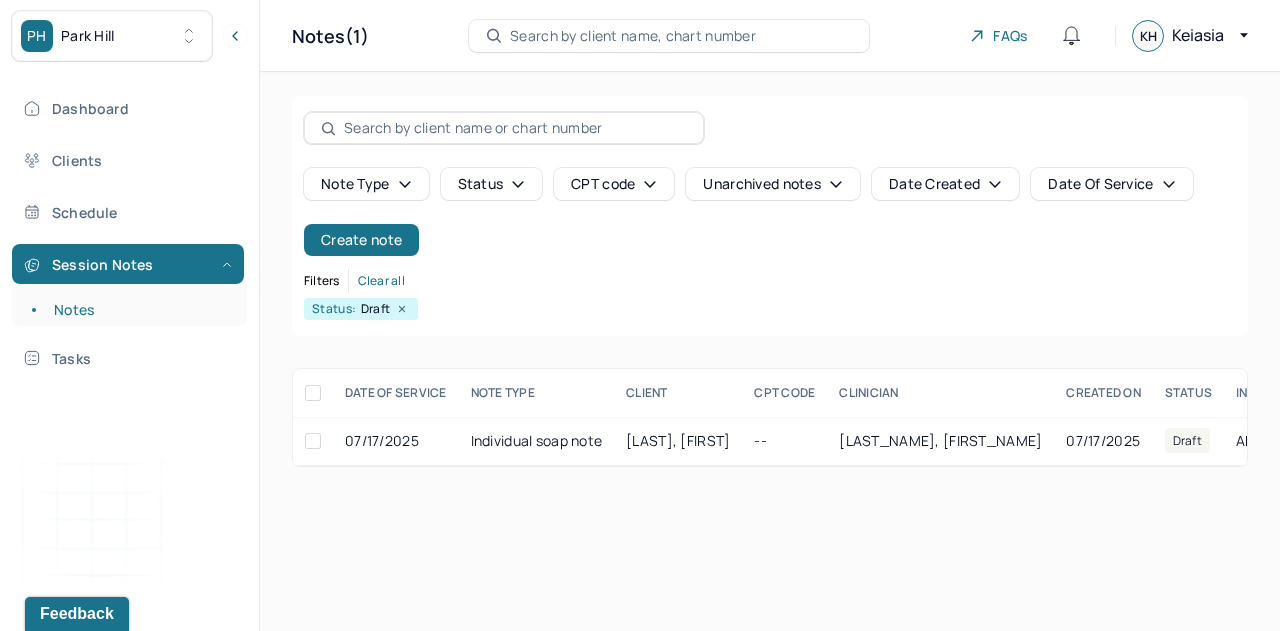 click on "HALL, SAMUEL" at bounding box center [678, 440] 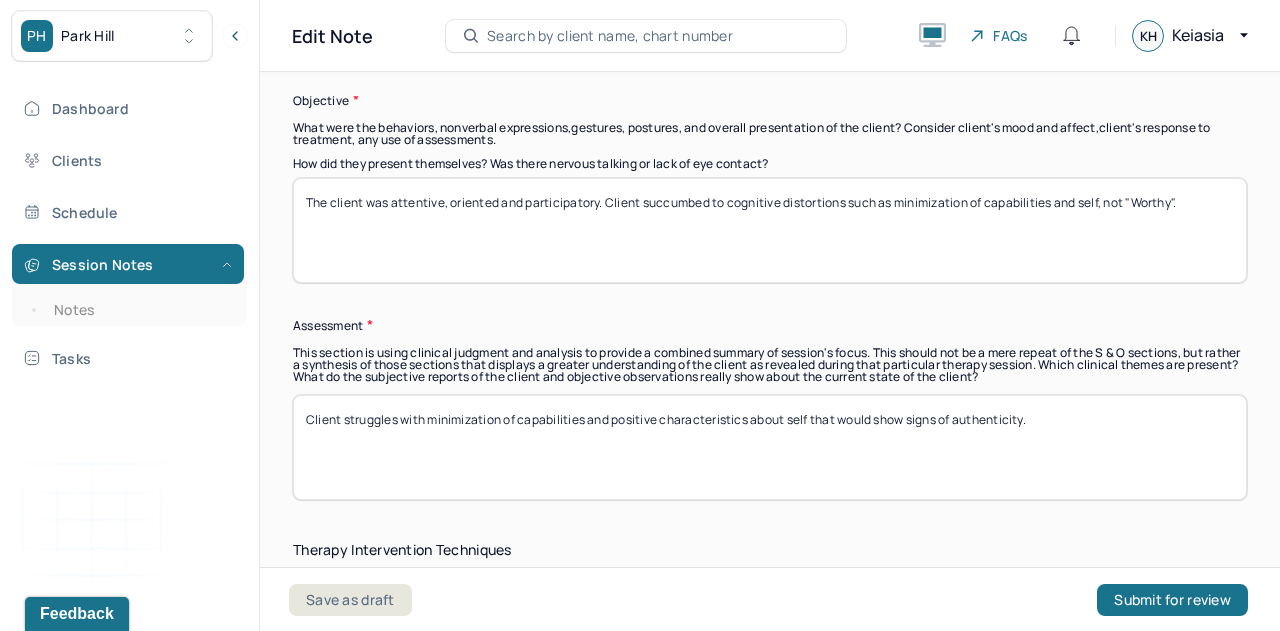 scroll, scrollTop: 1475, scrollLeft: 0, axis: vertical 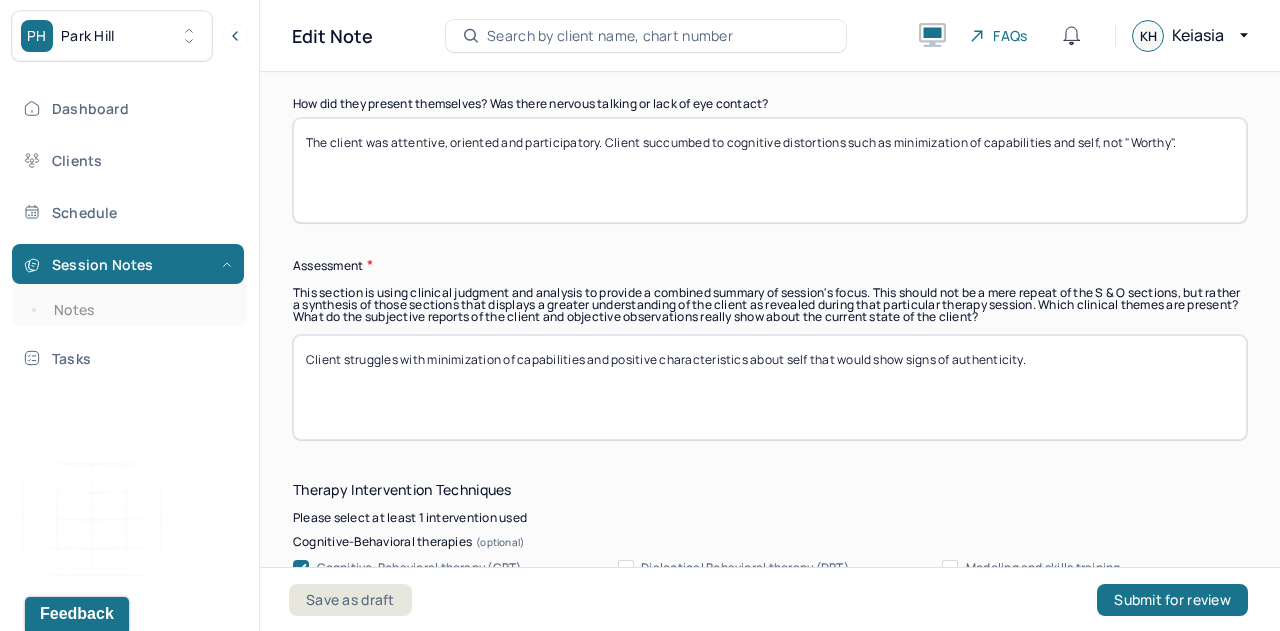 click on "Client struggles with minimization of capabilities and positive characteristics about self that would show signs of authenticity." at bounding box center (770, 387) 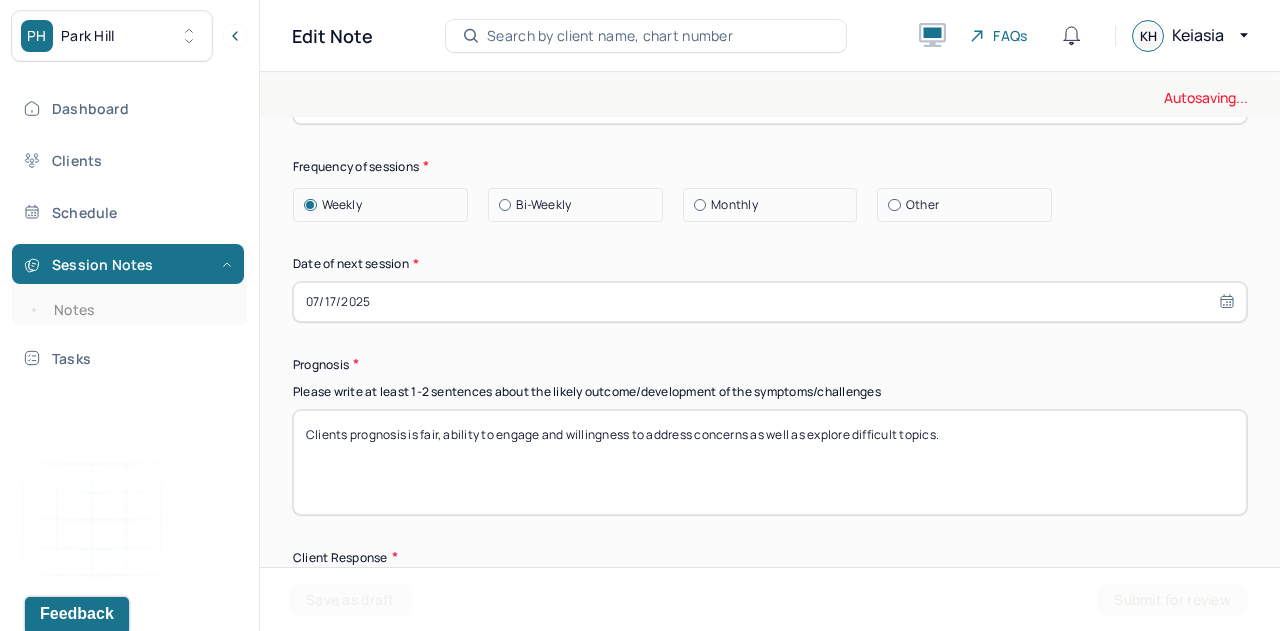 scroll, scrollTop: 2495, scrollLeft: 0, axis: vertical 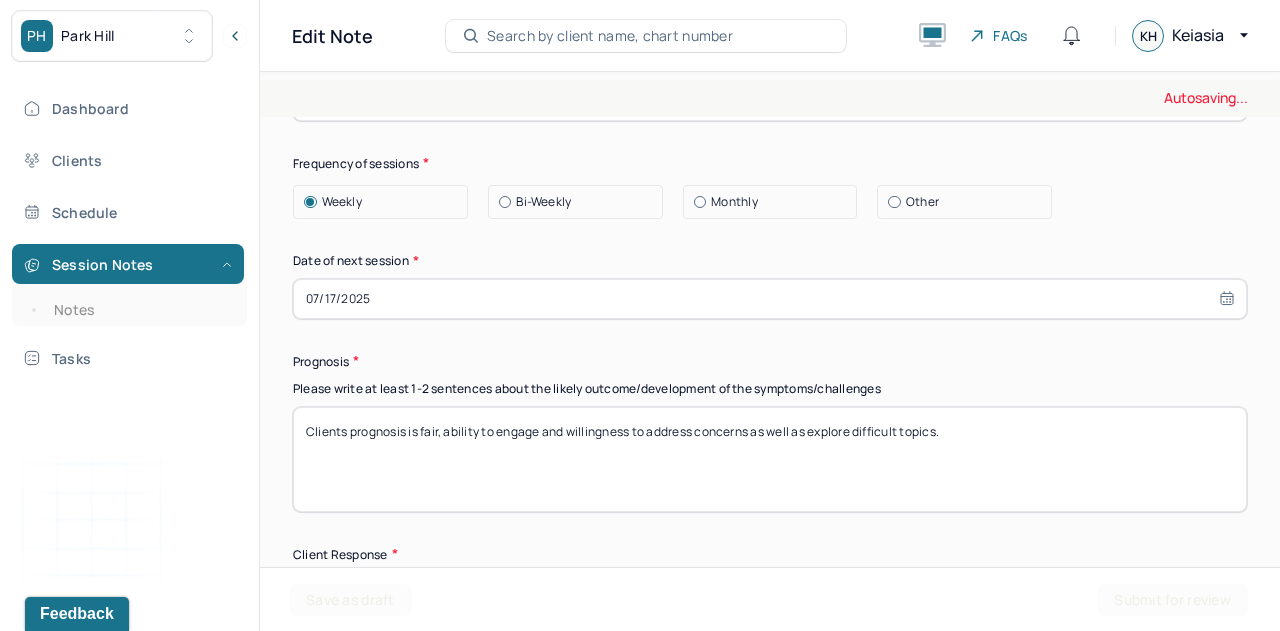 type on "Client struggles with minimization of capabilities and positive characteristics about self that would show signs of authenticity. Therapist and client explored perception of self in order to further understand struggles with social connection but as well as negative self talk. Client is currently struggling with sense of belonging/community as well as safe space to decompress which may be contributing to depressive symptoms." 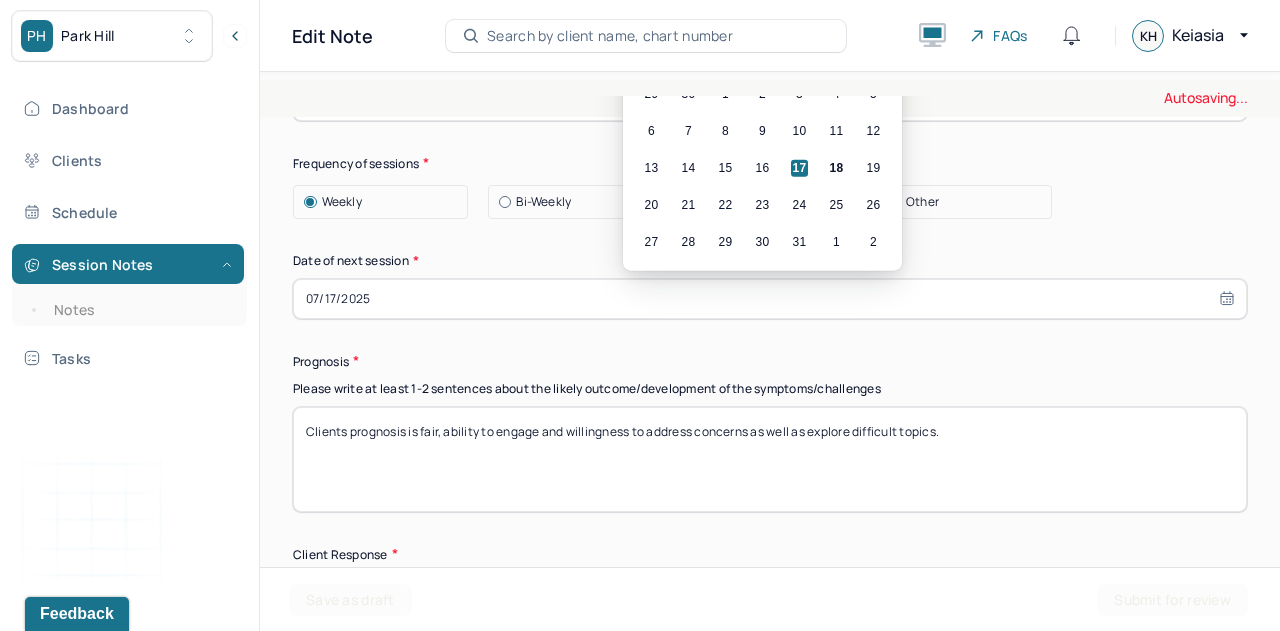 click on "24" at bounding box center (799, 204) 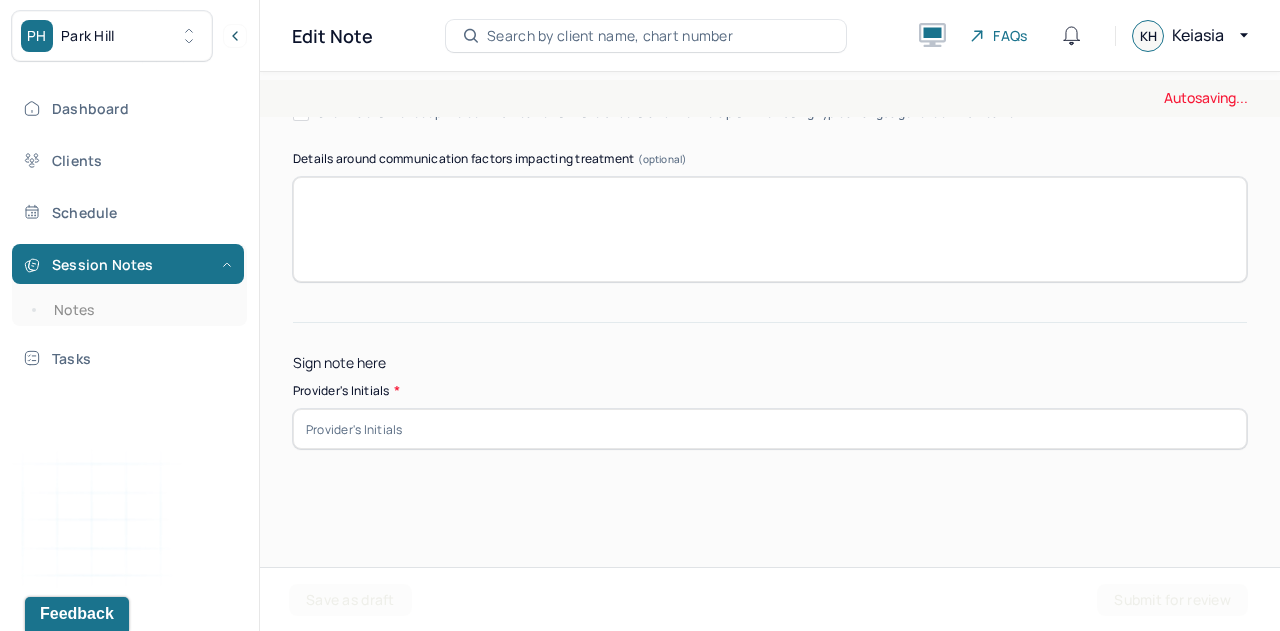 scroll, scrollTop: 3955, scrollLeft: 0, axis: vertical 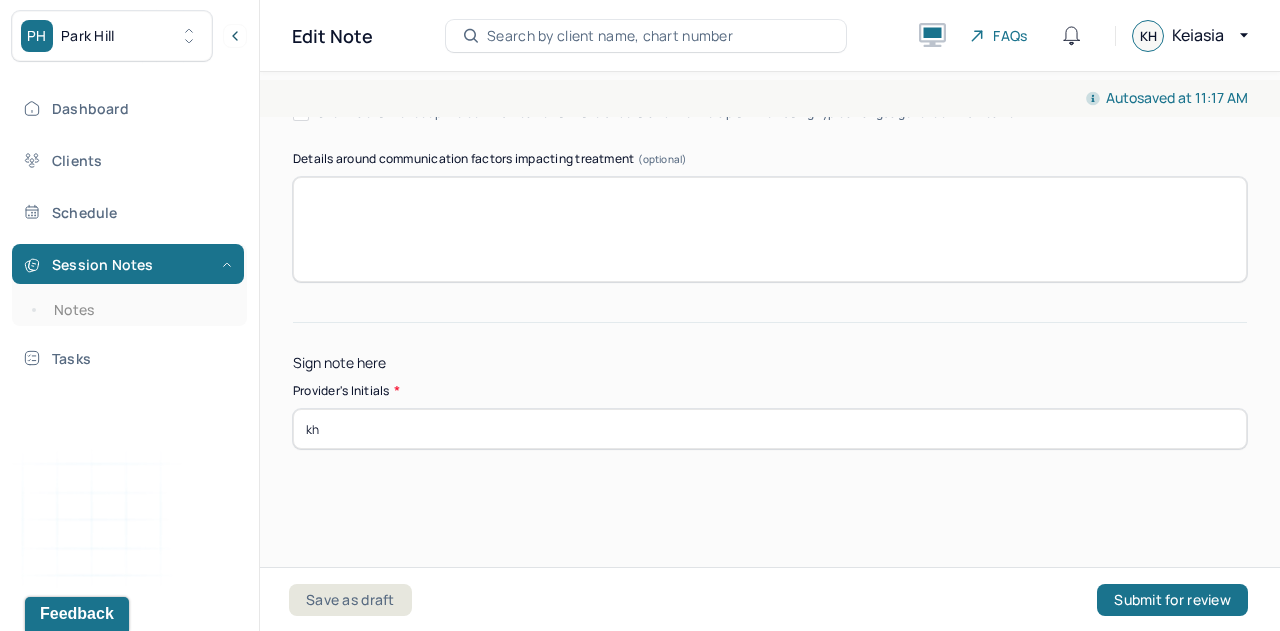 type on "kh" 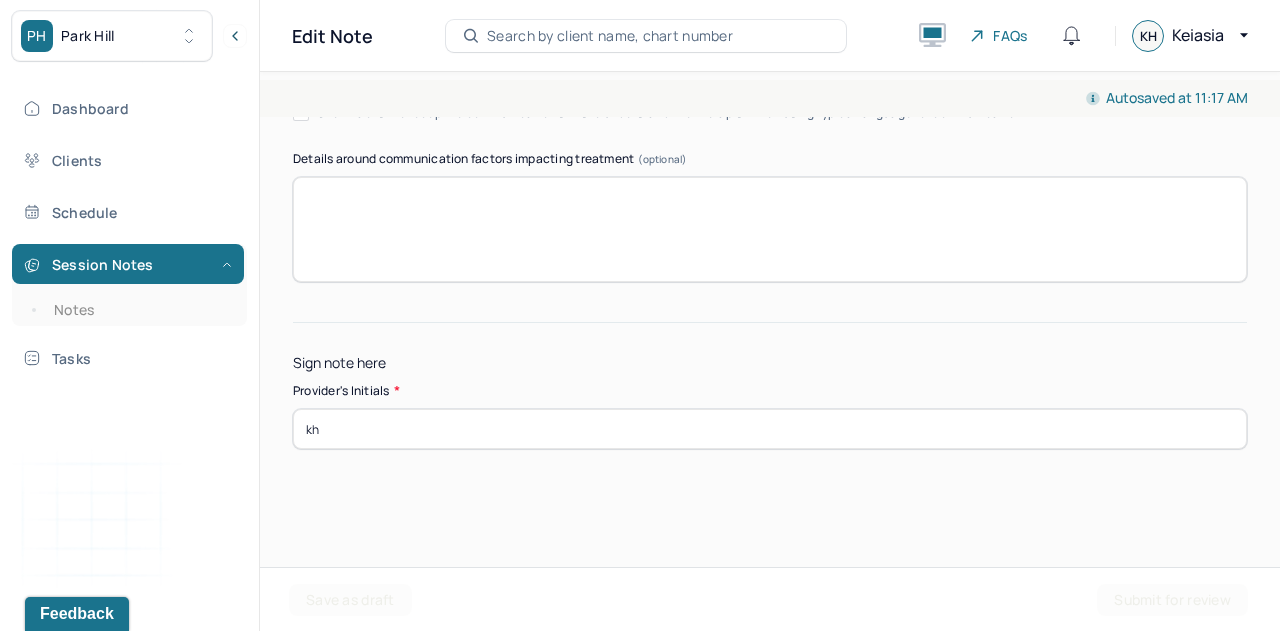 scroll, scrollTop: 3955, scrollLeft: 0, axis: vertical 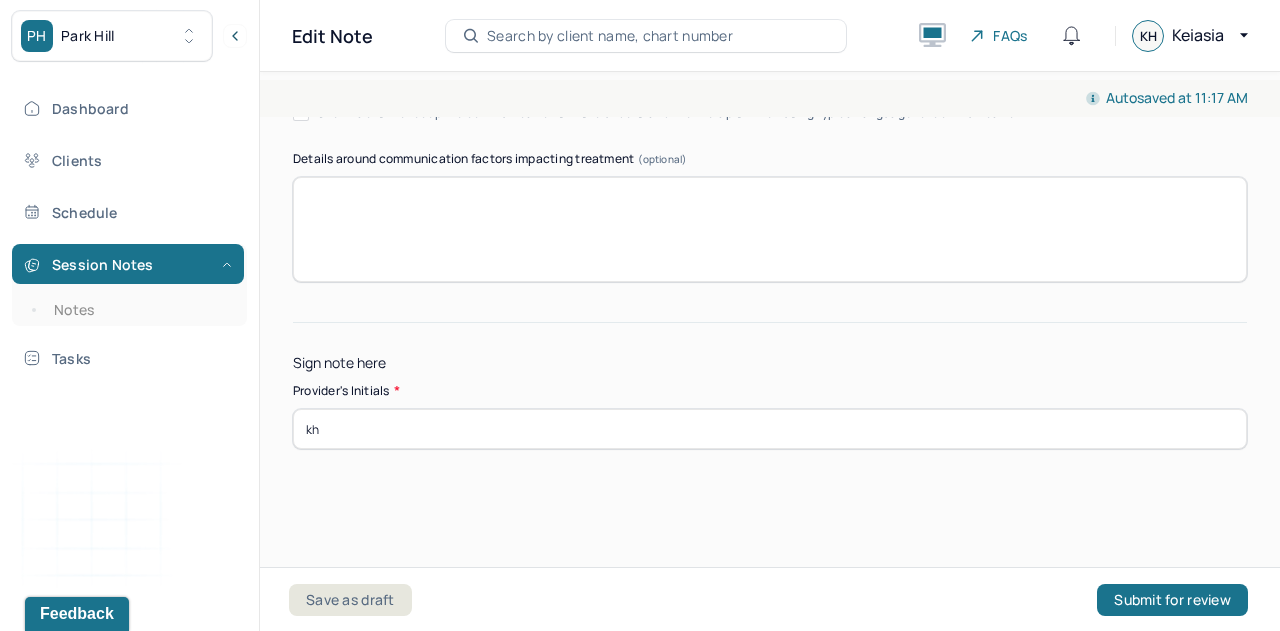 click on "Submit for review" at bounding box center (1172, 600) 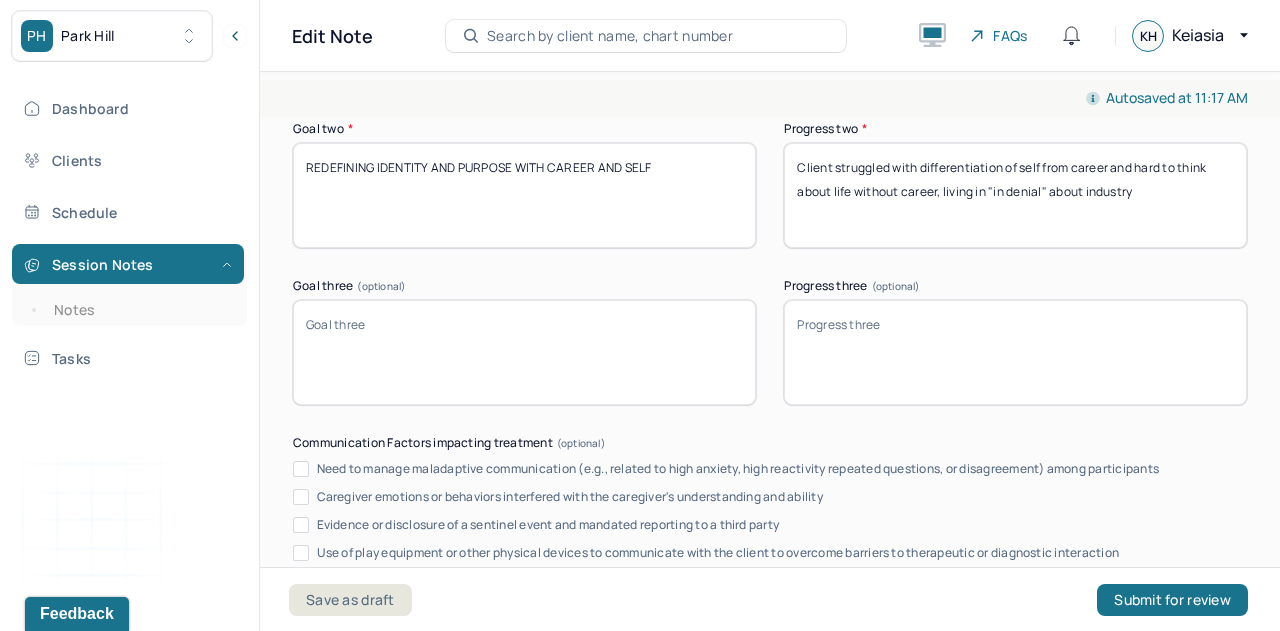 scroll, scrollTop: 2976, scrollLeft: 0, axis: vertical 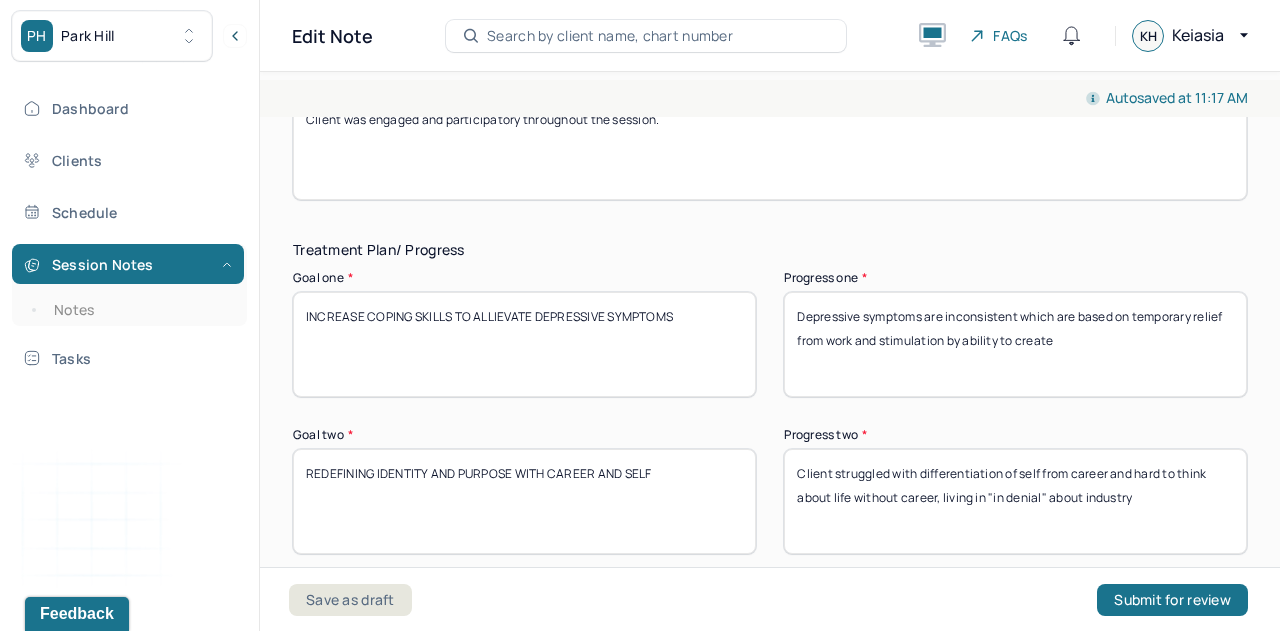 click on "Client was engaged and participatory throughout the session." at bounding box center (770, 147) 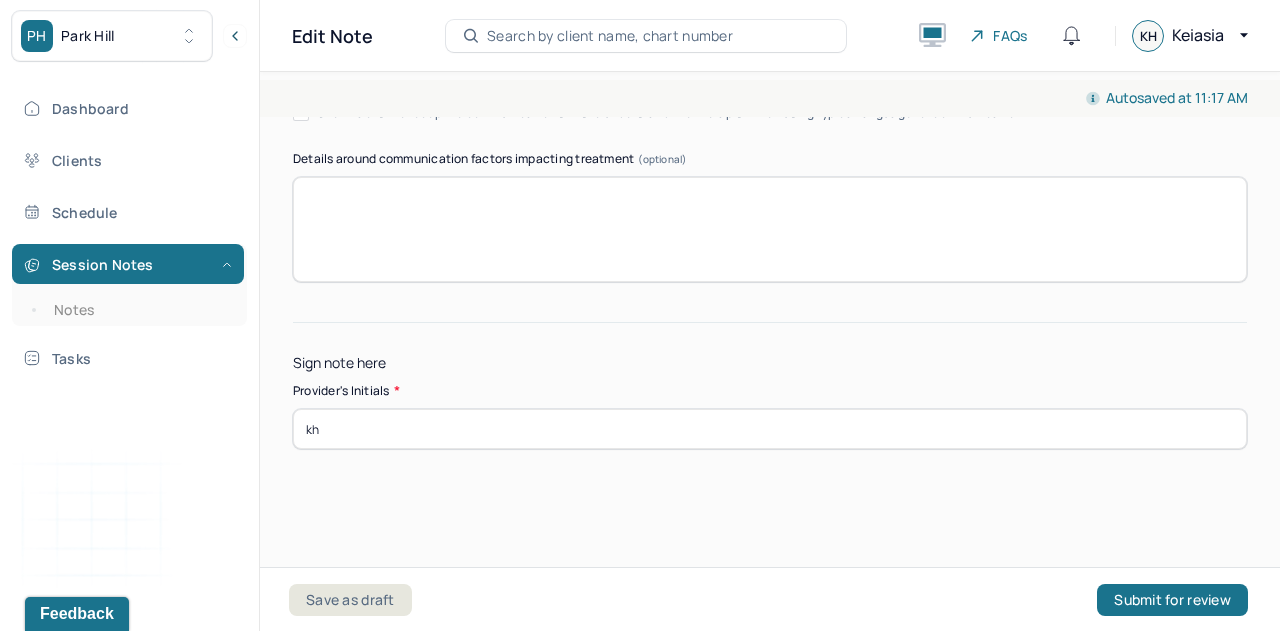 scroll, scrollTop: 3947, scrollLeft: 0, axis: vertical 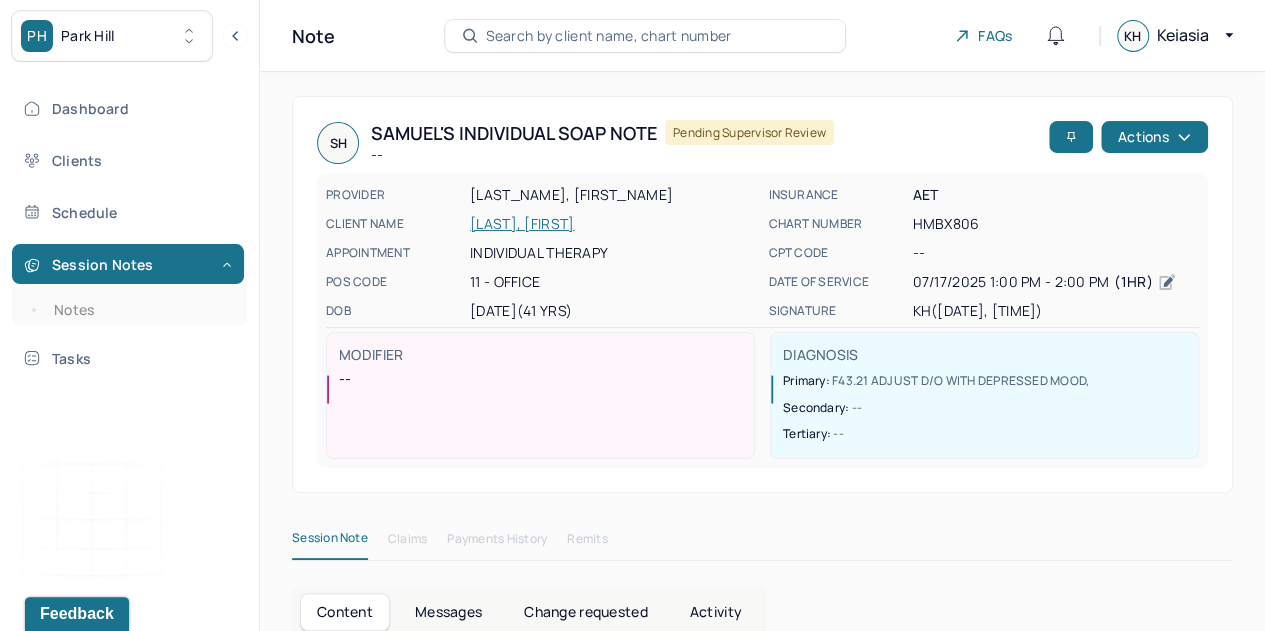 click on "Dashboard" at bounding box center (128, 108) 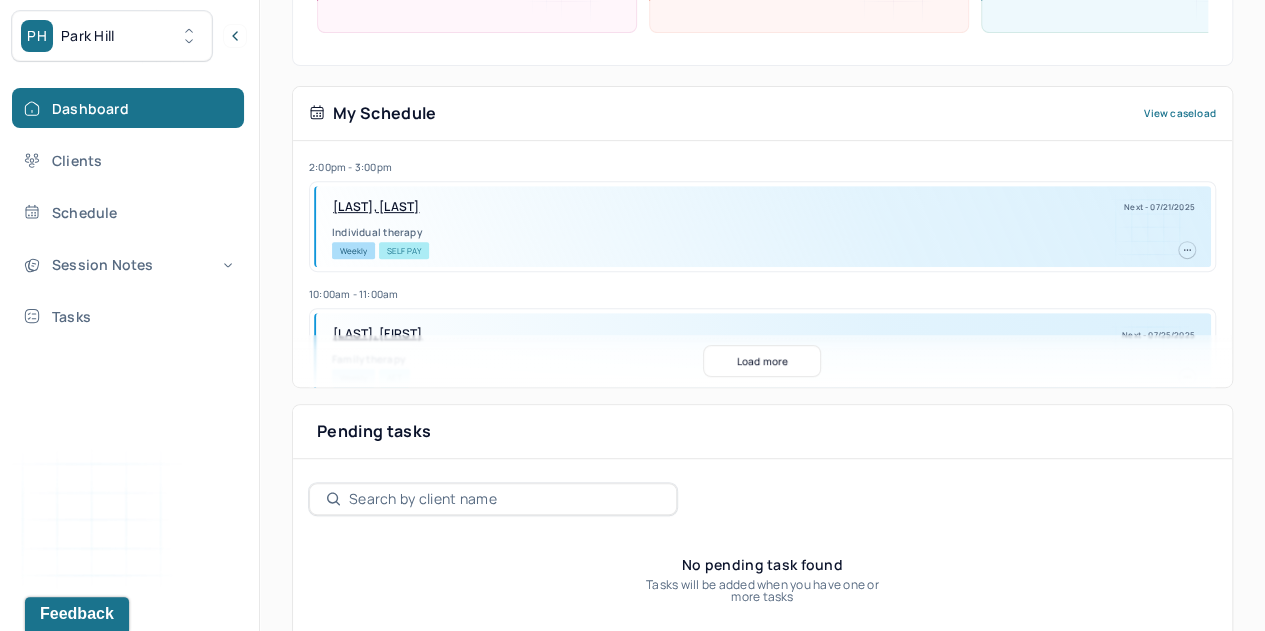 scroll, scrollTop: 337, scrollLeft: 0, axis: vertical 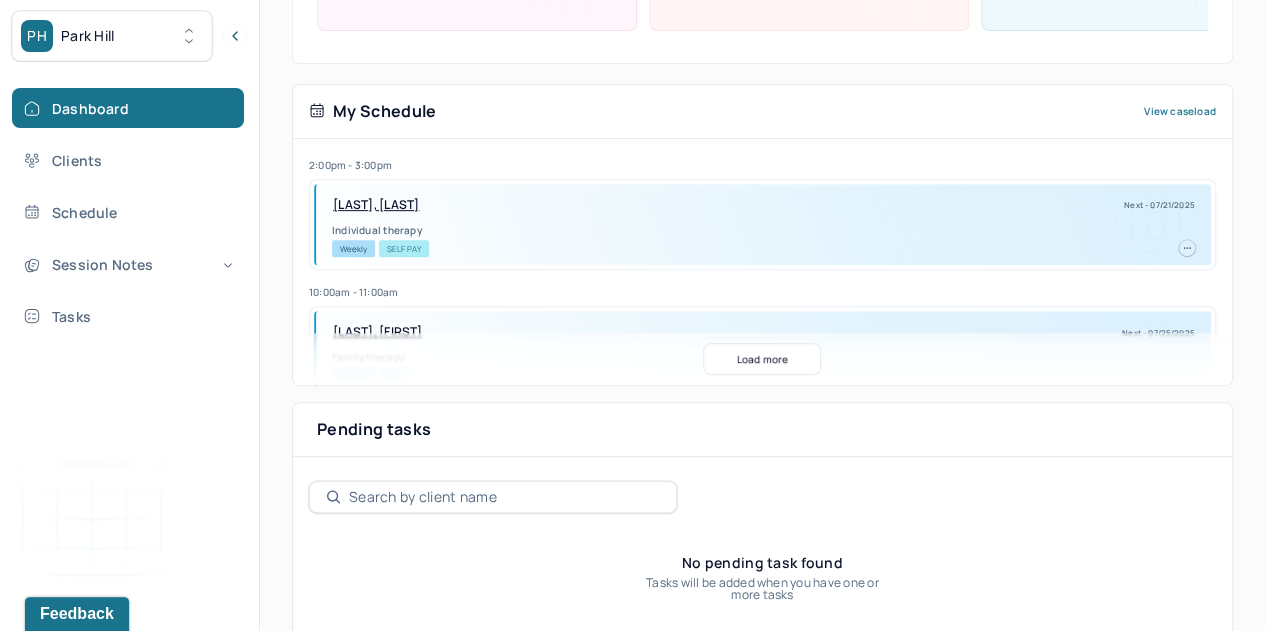 click on "Session Notes" at bounding box center [128, 264] 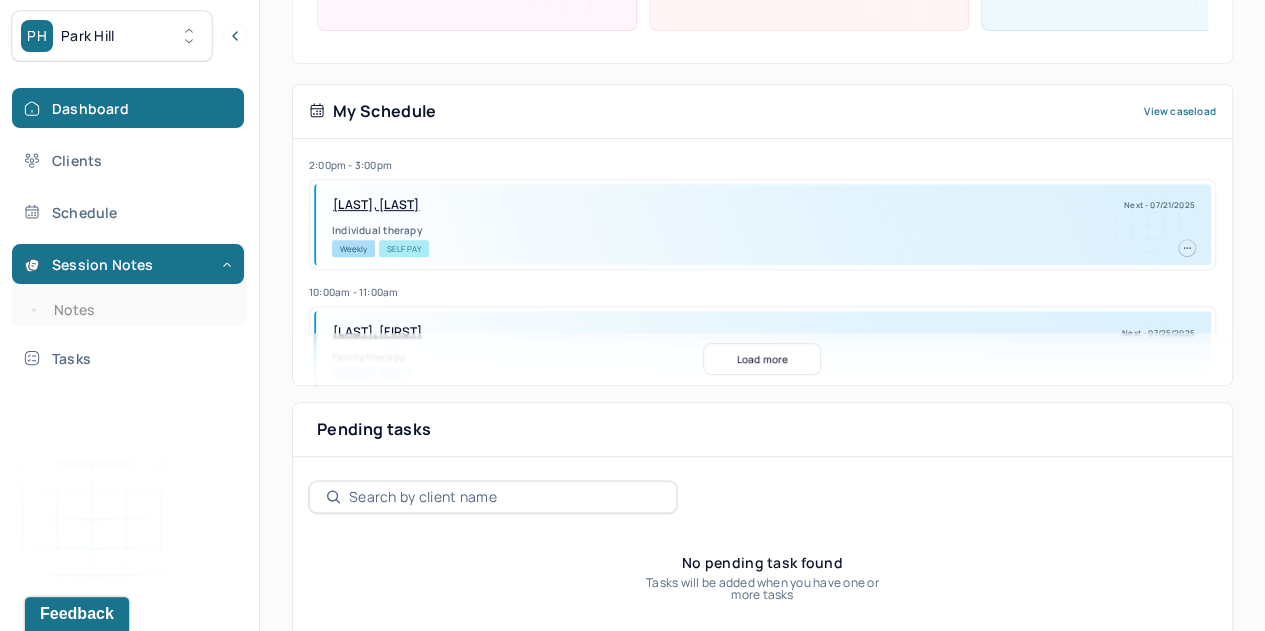 click on "Notes" at bounding box center [139, 310] 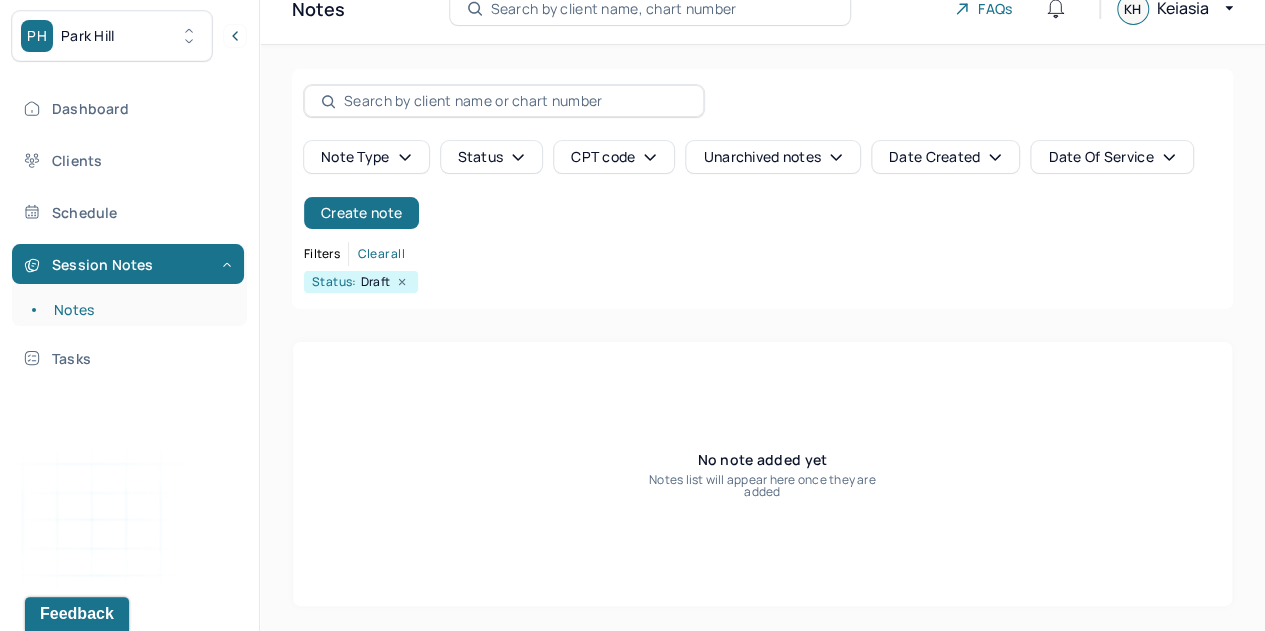scroll, scrollTop: 26, scrollLeft: 0, axis: vertical 